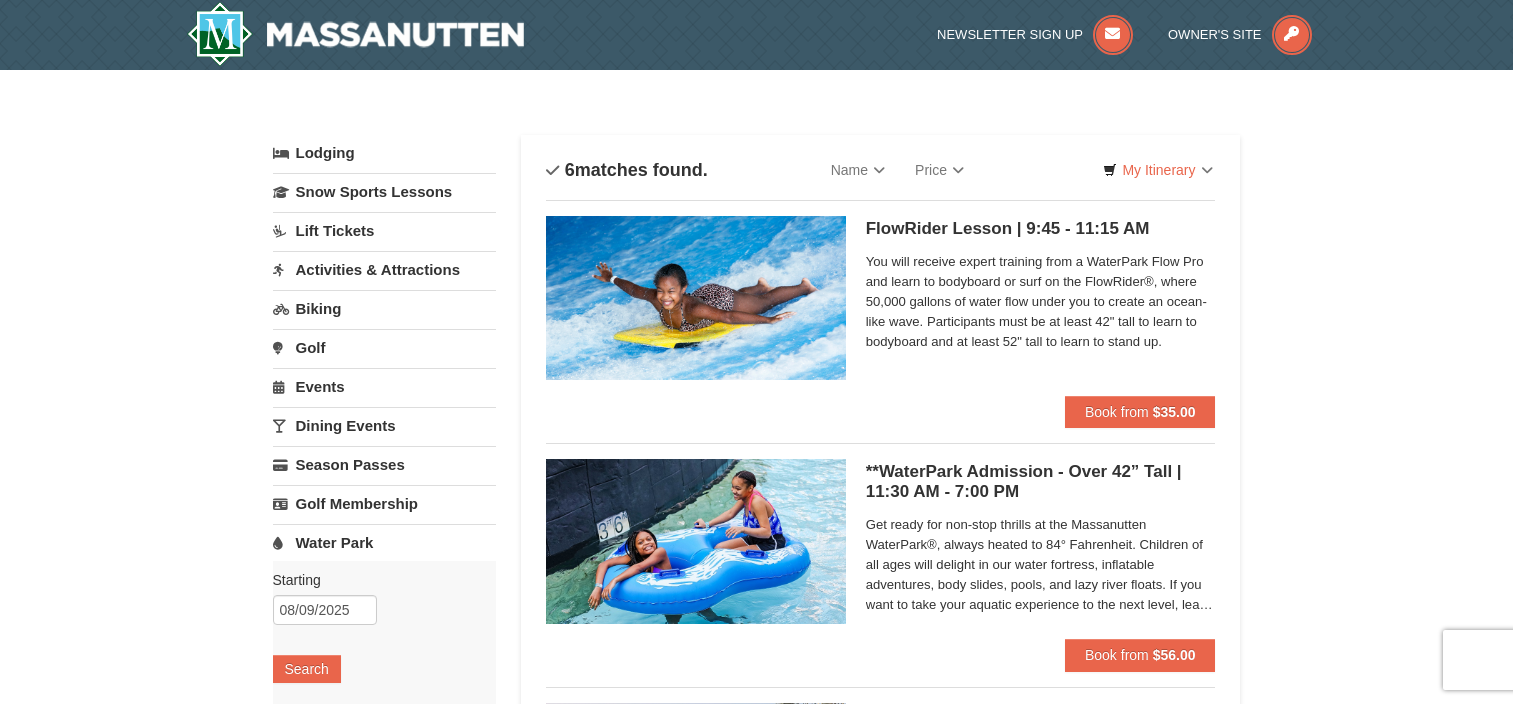 scroll, scrollTop: 0, scrollLeft: 0, axis: both 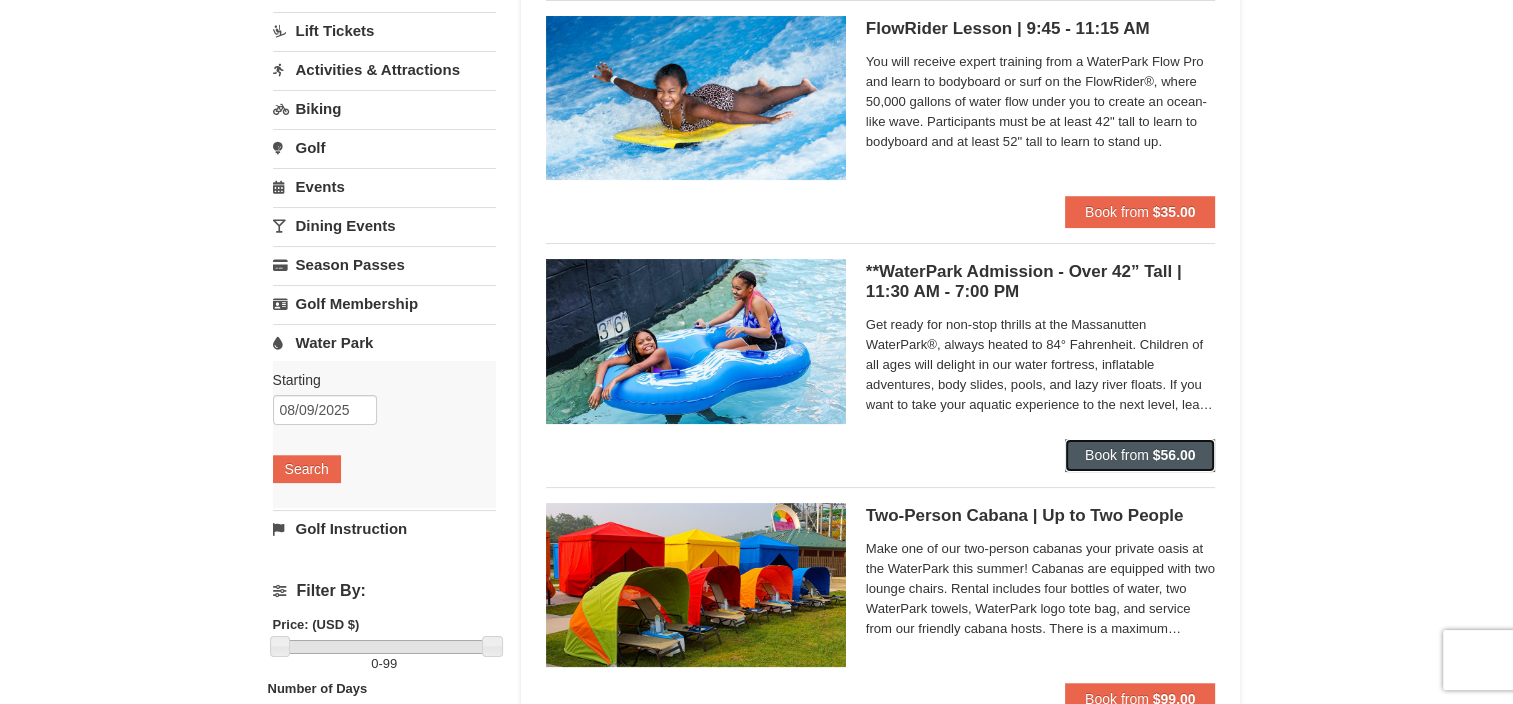 click on "$56.00" at bounding box center (1174, 455) 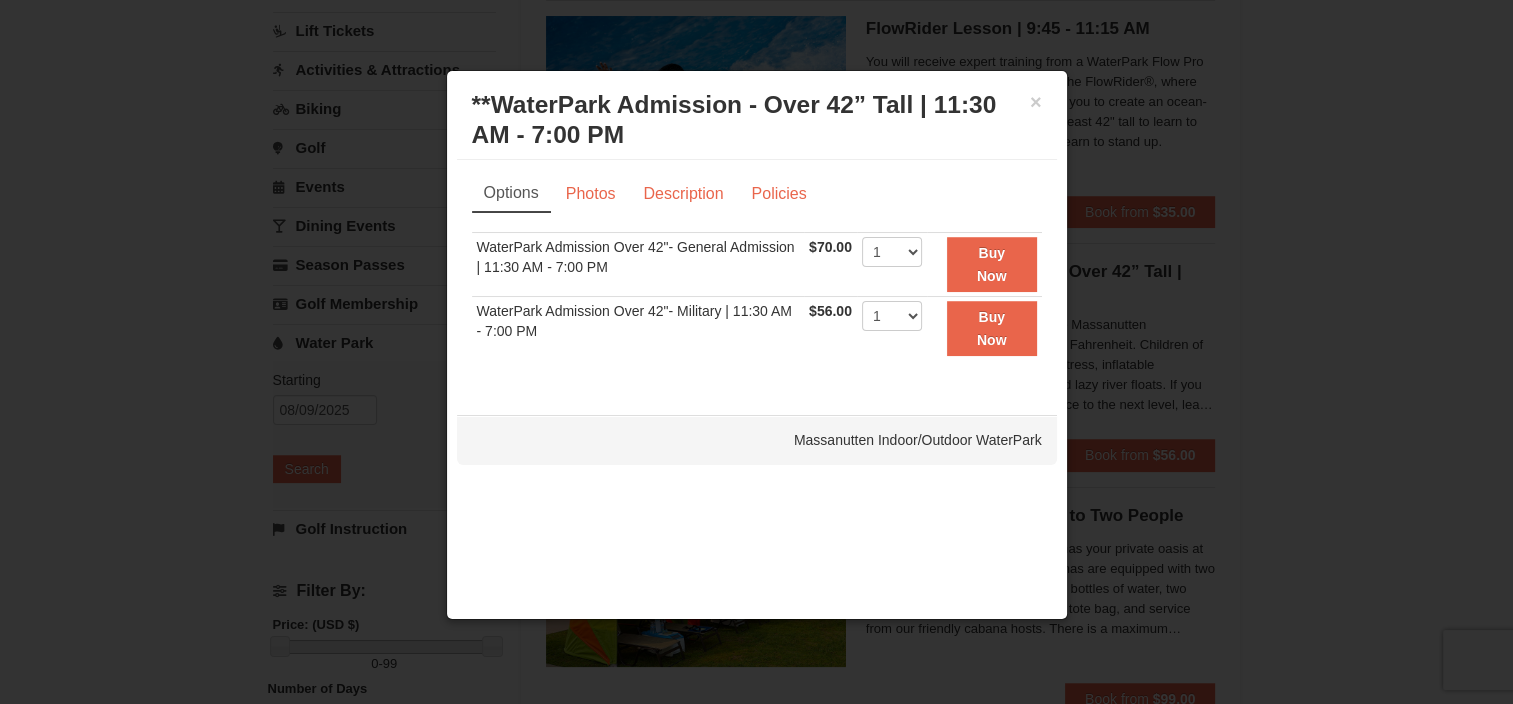 click on "×
**WaterPark Admission - Over 42” Tall | 11:30 AM - 7:00 PM  Massanutten Indoor/Outdoor WaterPark" at bounding box center [757, 120] 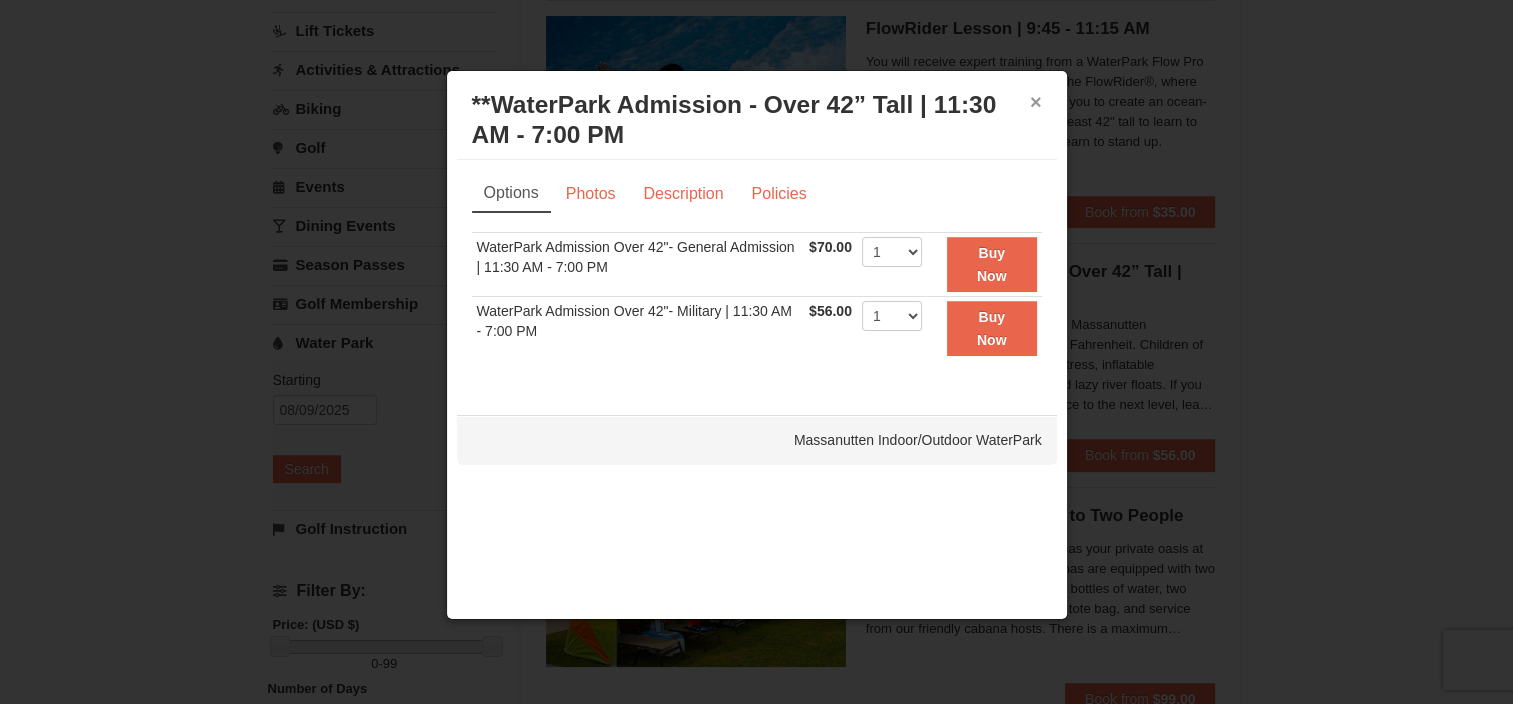 click on "×" at bounding box center [1036, 102] 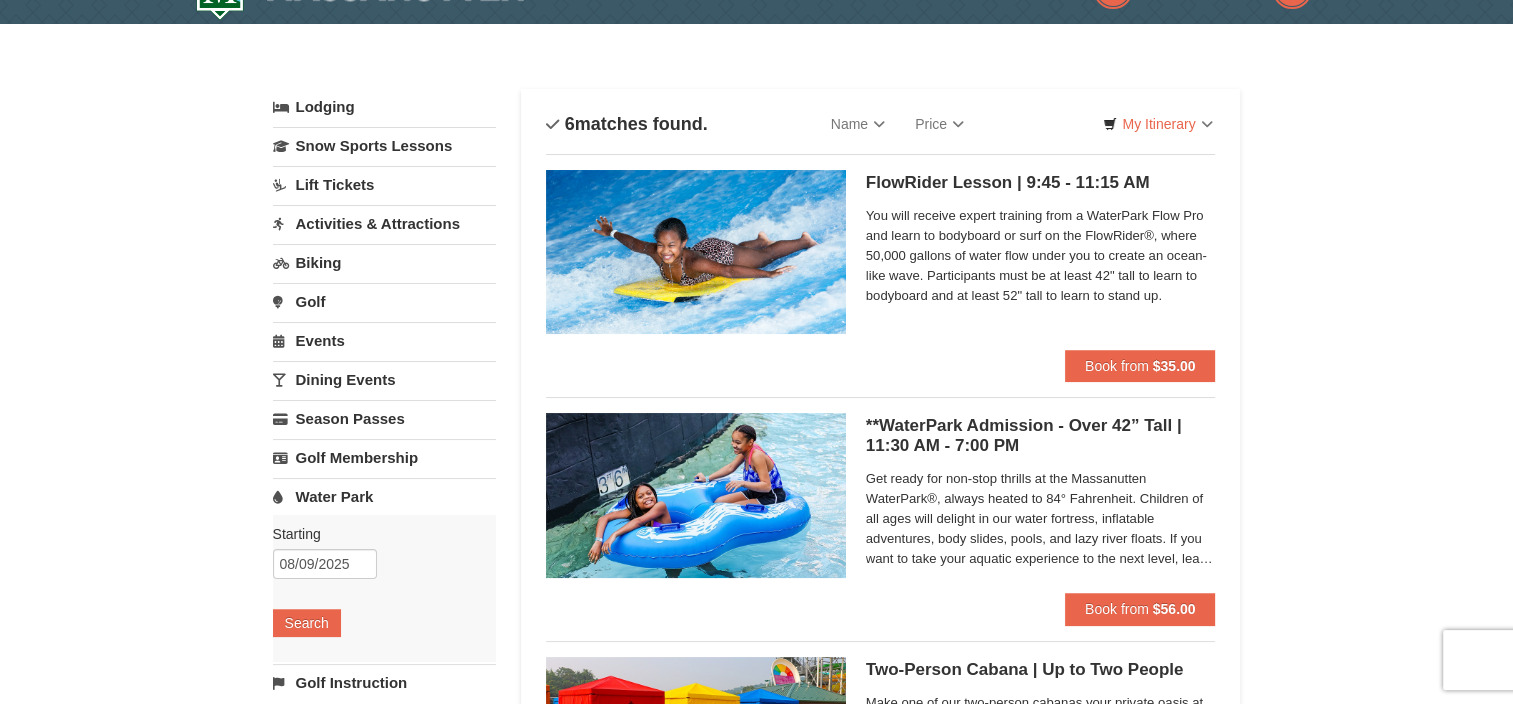 scroll, scrollTop: 0, scrollLeft: 0, axis: both 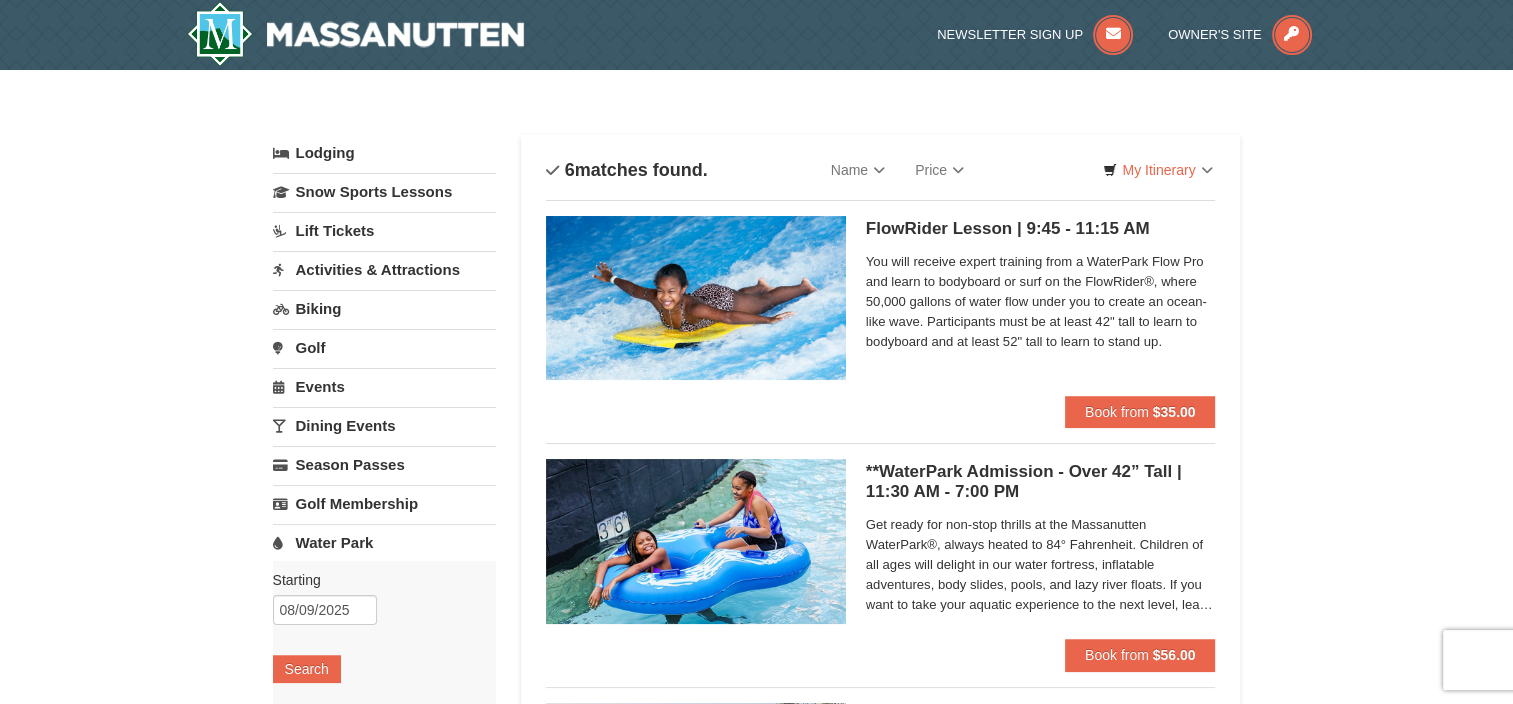 click on "Activities & Attractions" at bounding box center [384, 269] 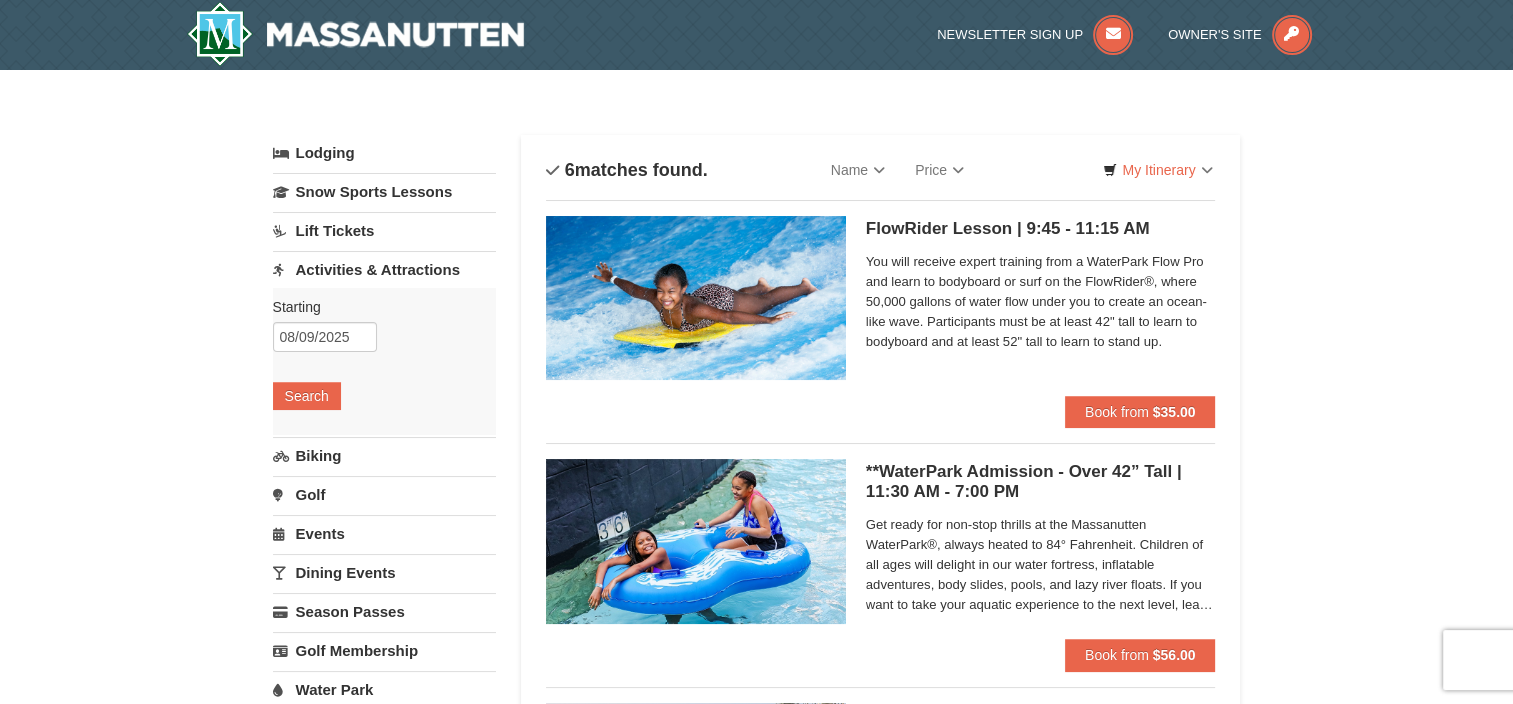 click on "Activities & Attractions" at bounding box center [384, 269] 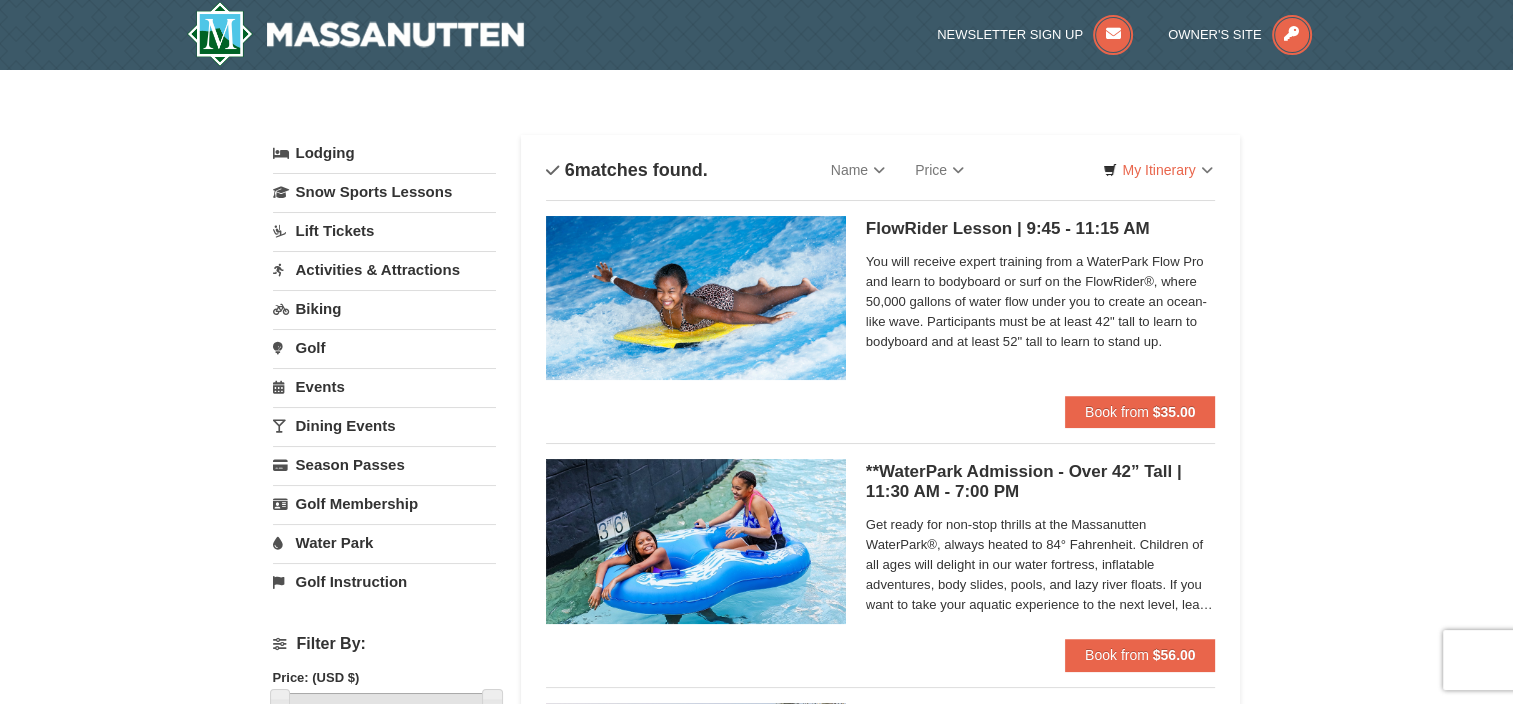 click on "Activities & Attractions" at bounding box center (384, 269) 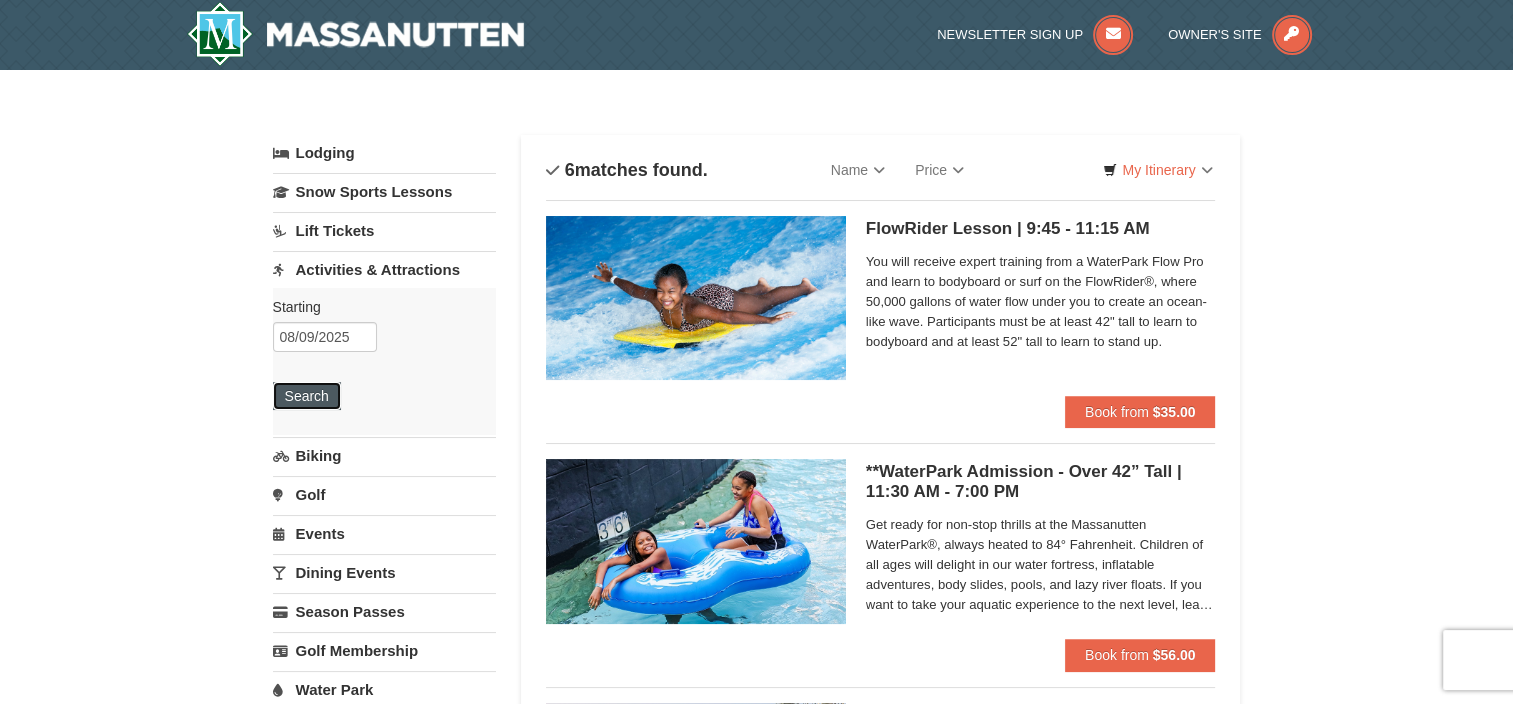 click on "Search" at bounding box center (307, 396) 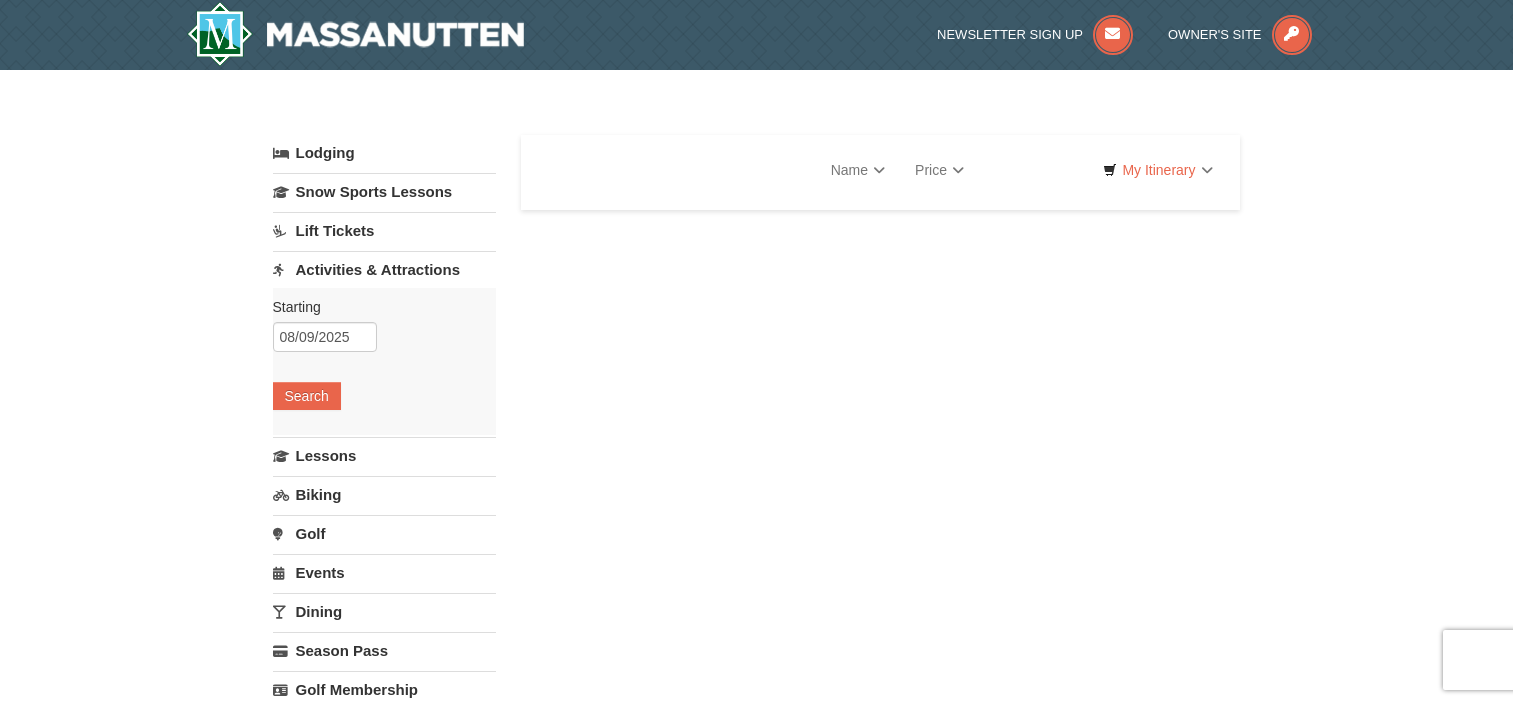 scroll, scrollTop: 0, scrollLeft: 0, axis: both 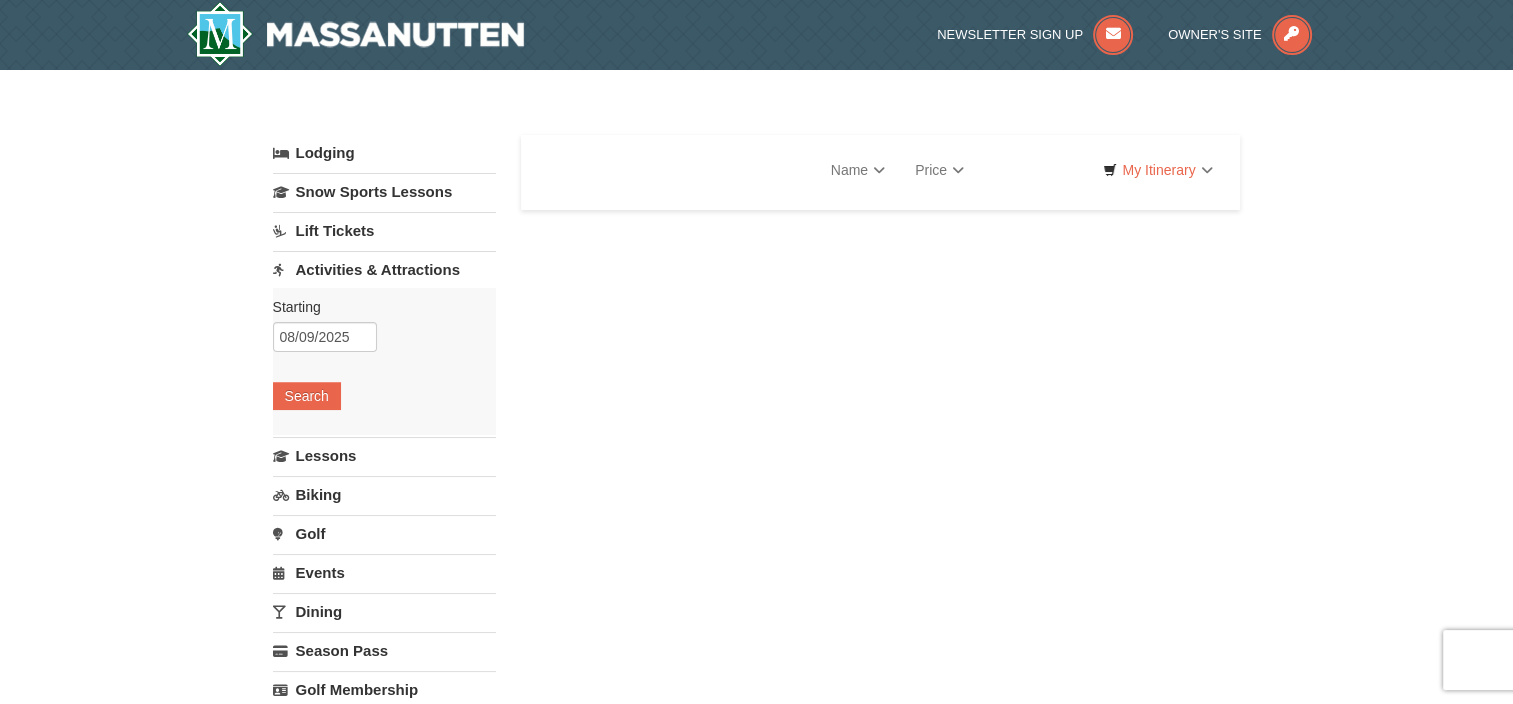 select on "8" 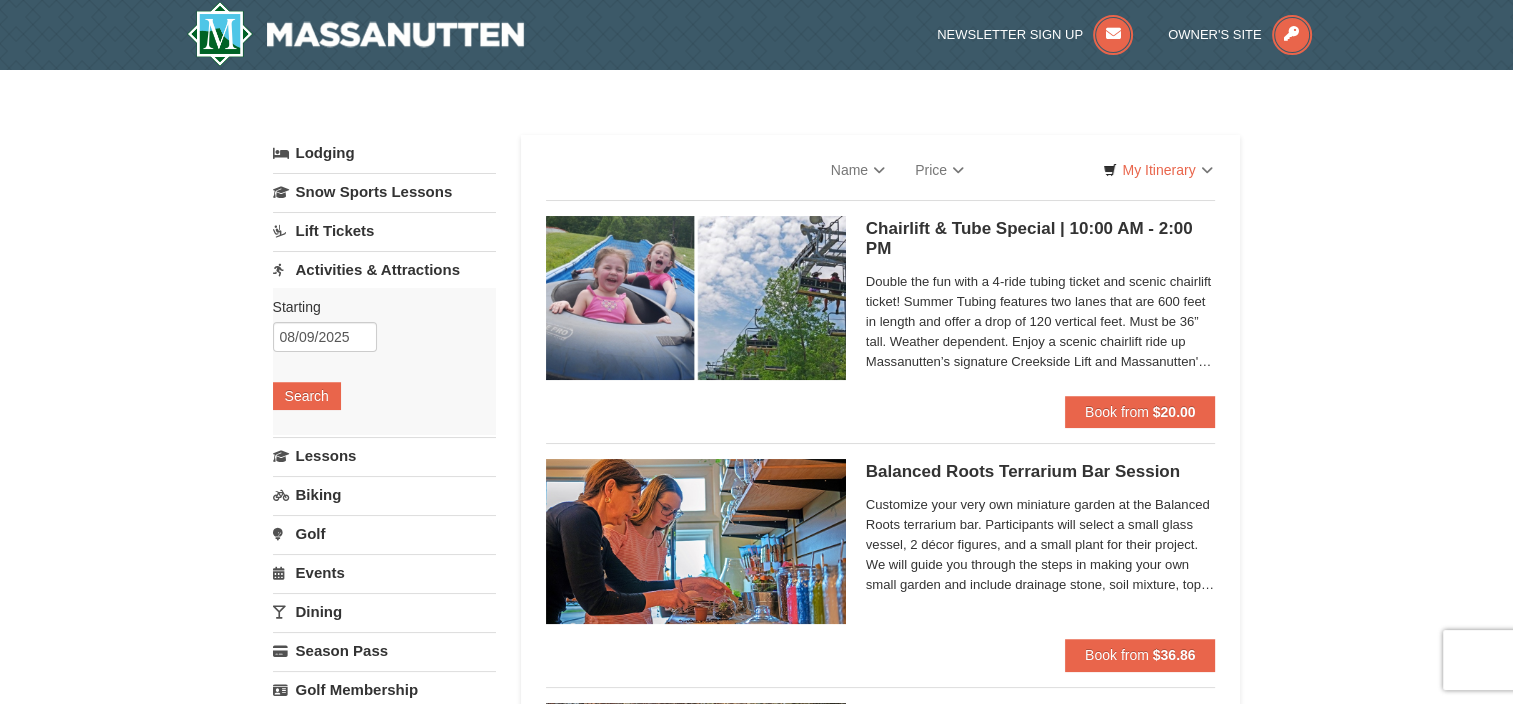 select on "8" 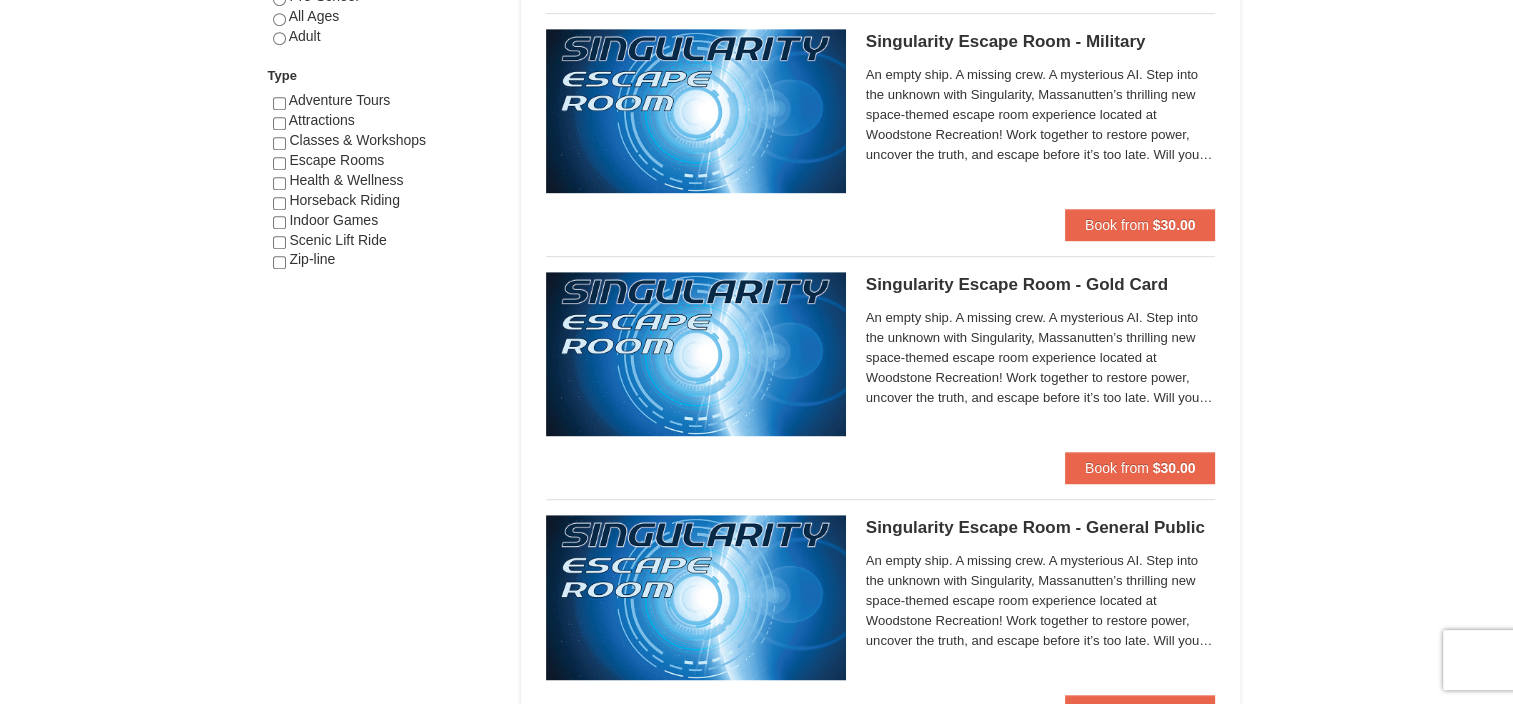 scroll, scrollTop: 1100, scrollLeft: 0, axis: vertical 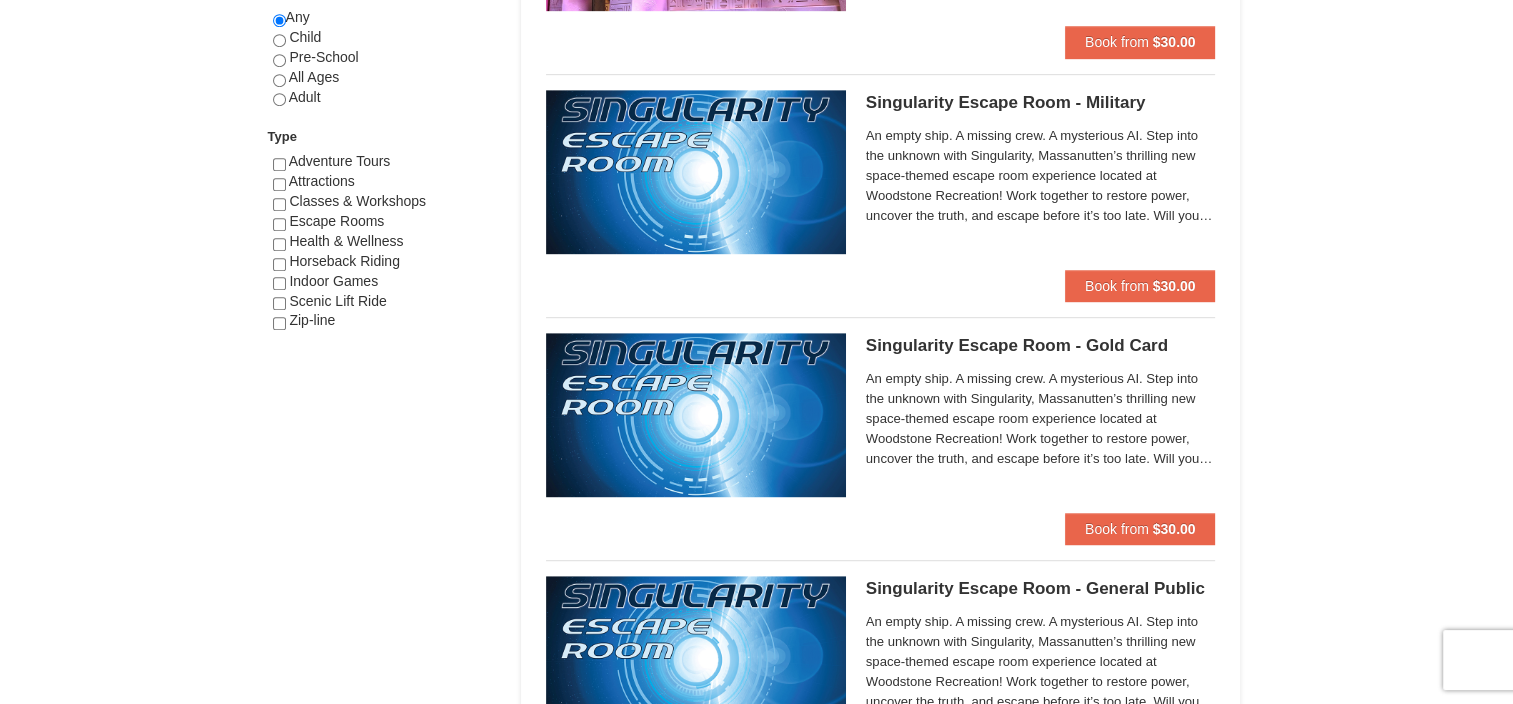 click on "Singularity Escape Room - Gold Card  Massanutten Escape Rooms & Virtual Reality" at bounding box center [1041, 346] 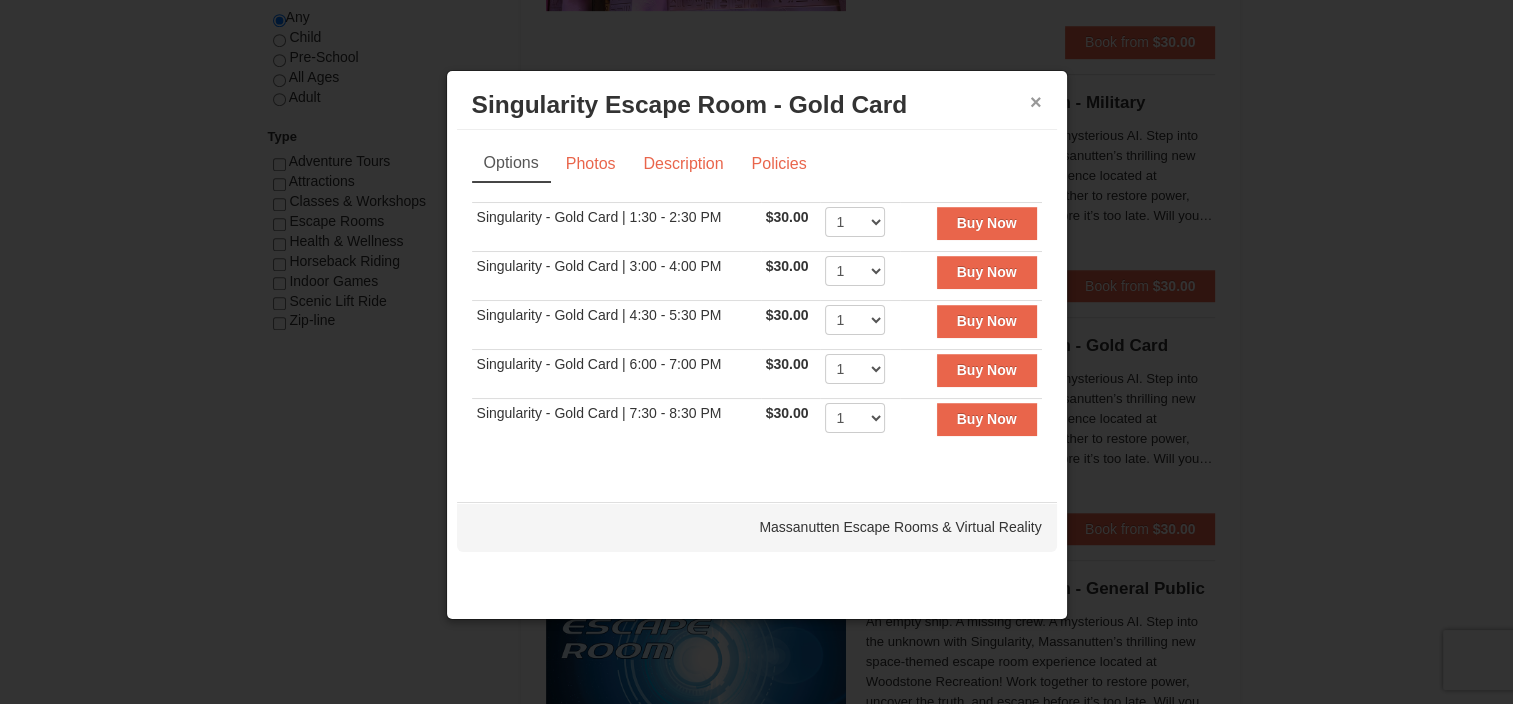 click on "×" at bounding box center [1036, 102] 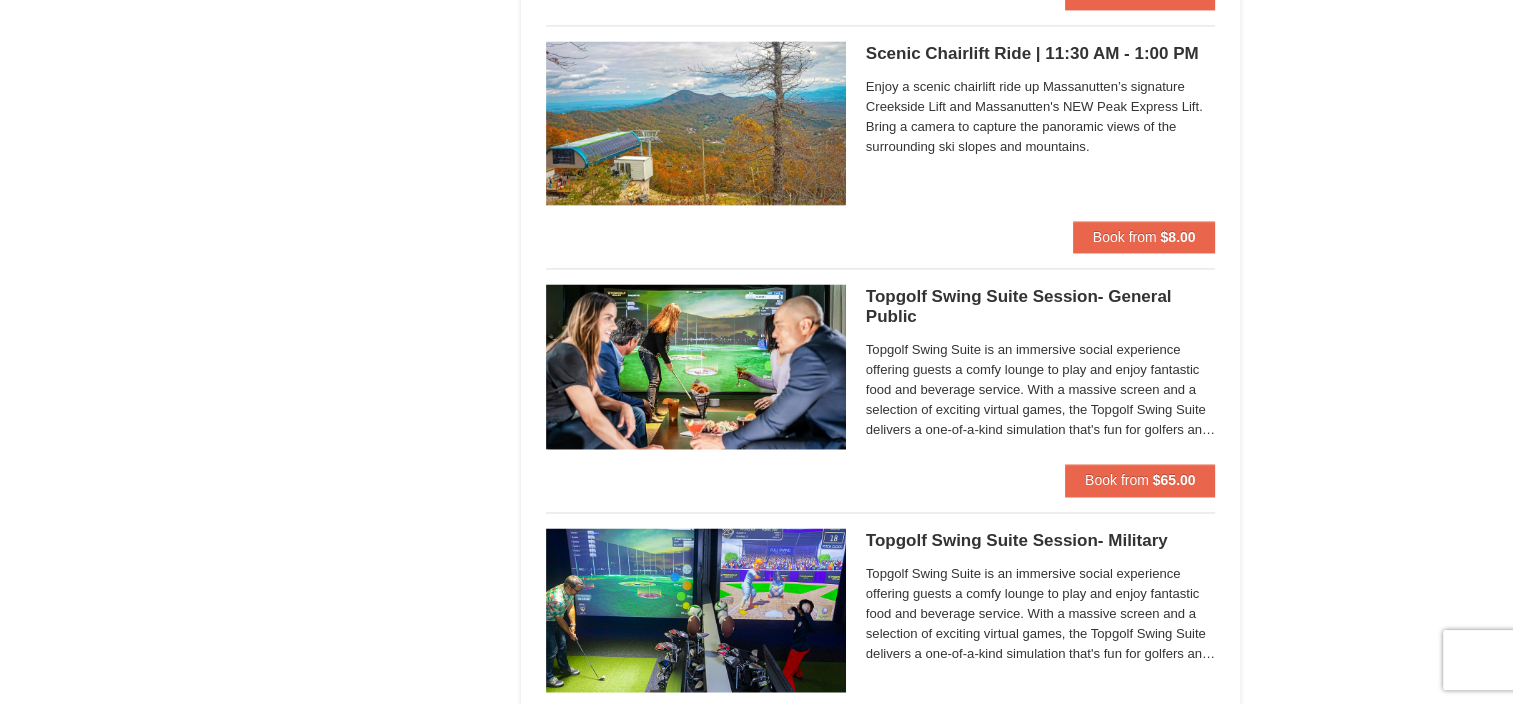 scroll, scrollTop: 3100, scrollLeft: 0, axis: vertical 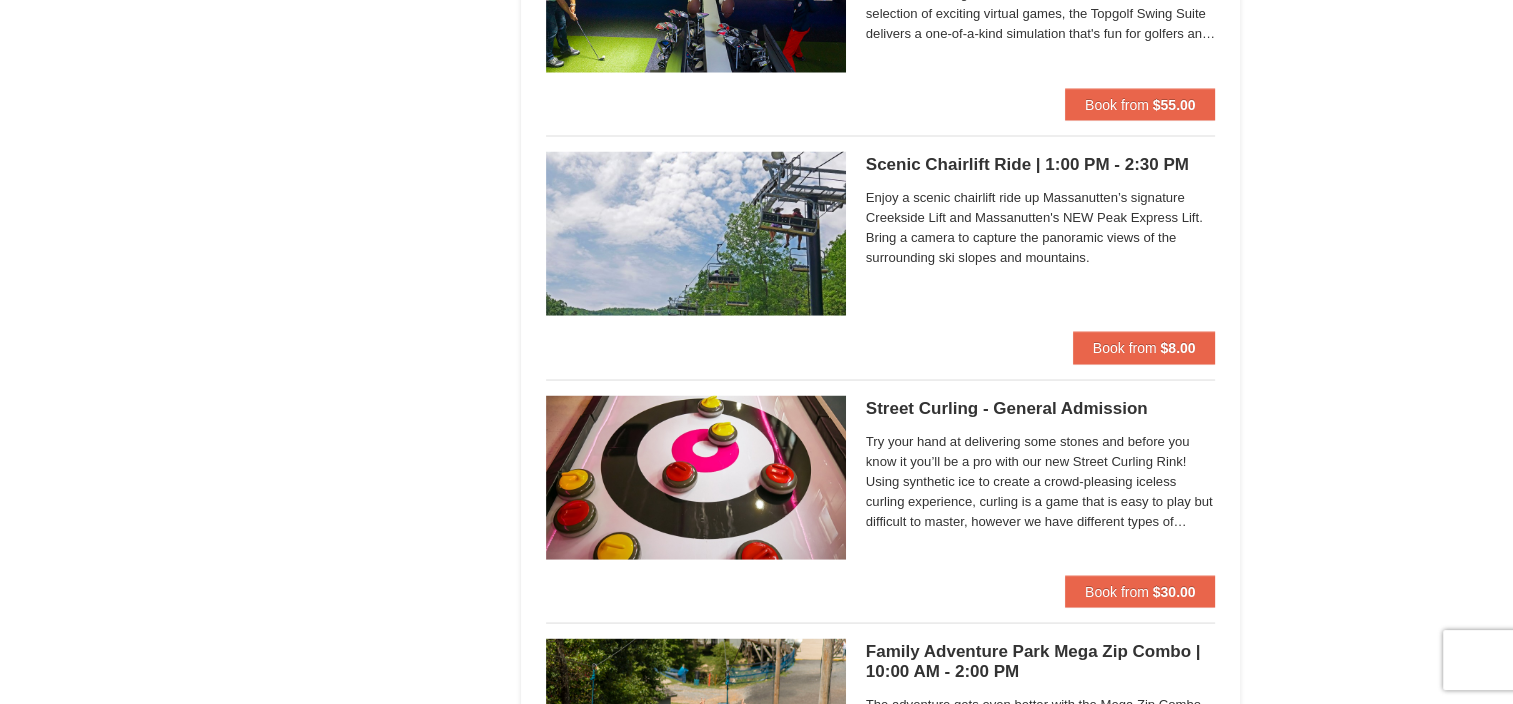 drag, startPoint x: 945, startPoint y: 66, endPoint x: 1338, endPoint y: 342, distance: 480.2343 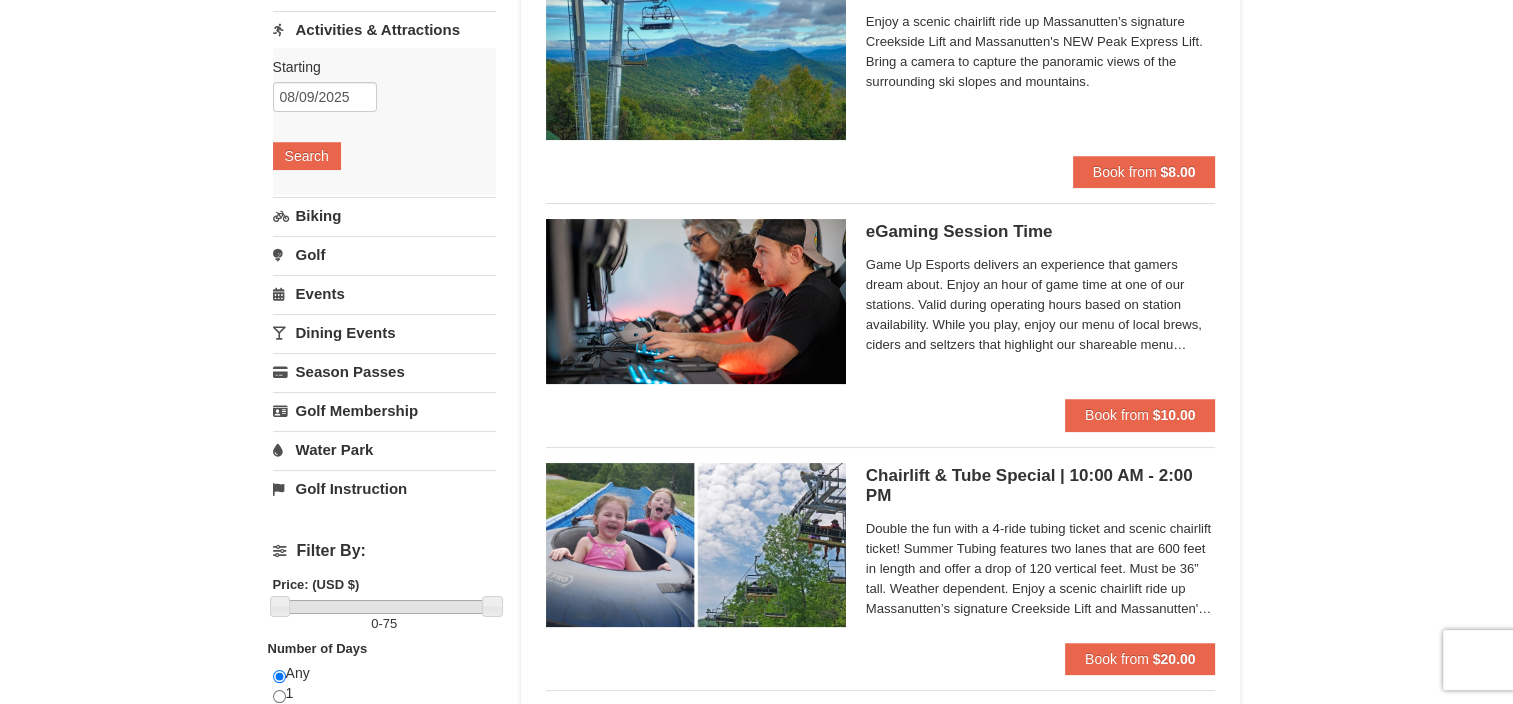 scroll, scrollTop: 300, scrollLeft: 0, axis: vertical 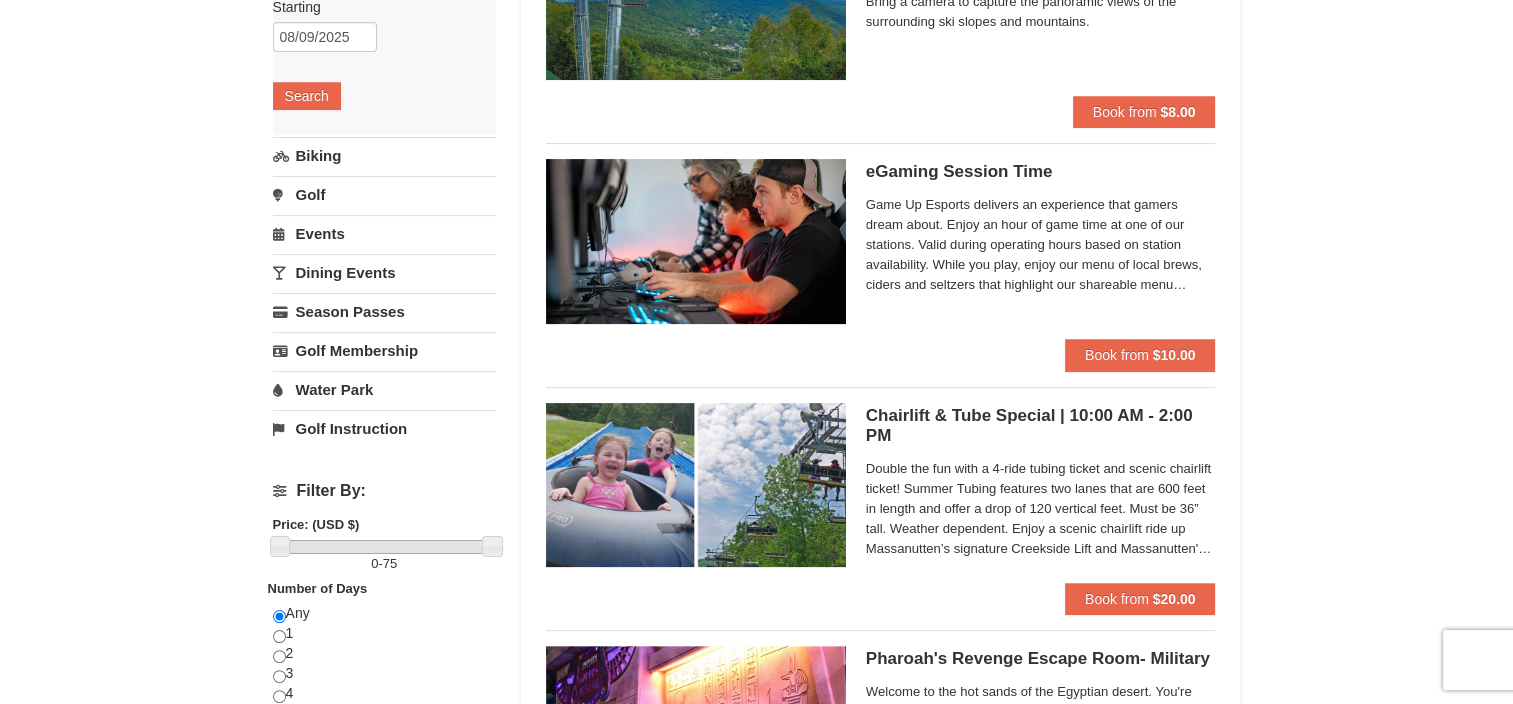 click on "Water Park" at bounding box center (384, 389) 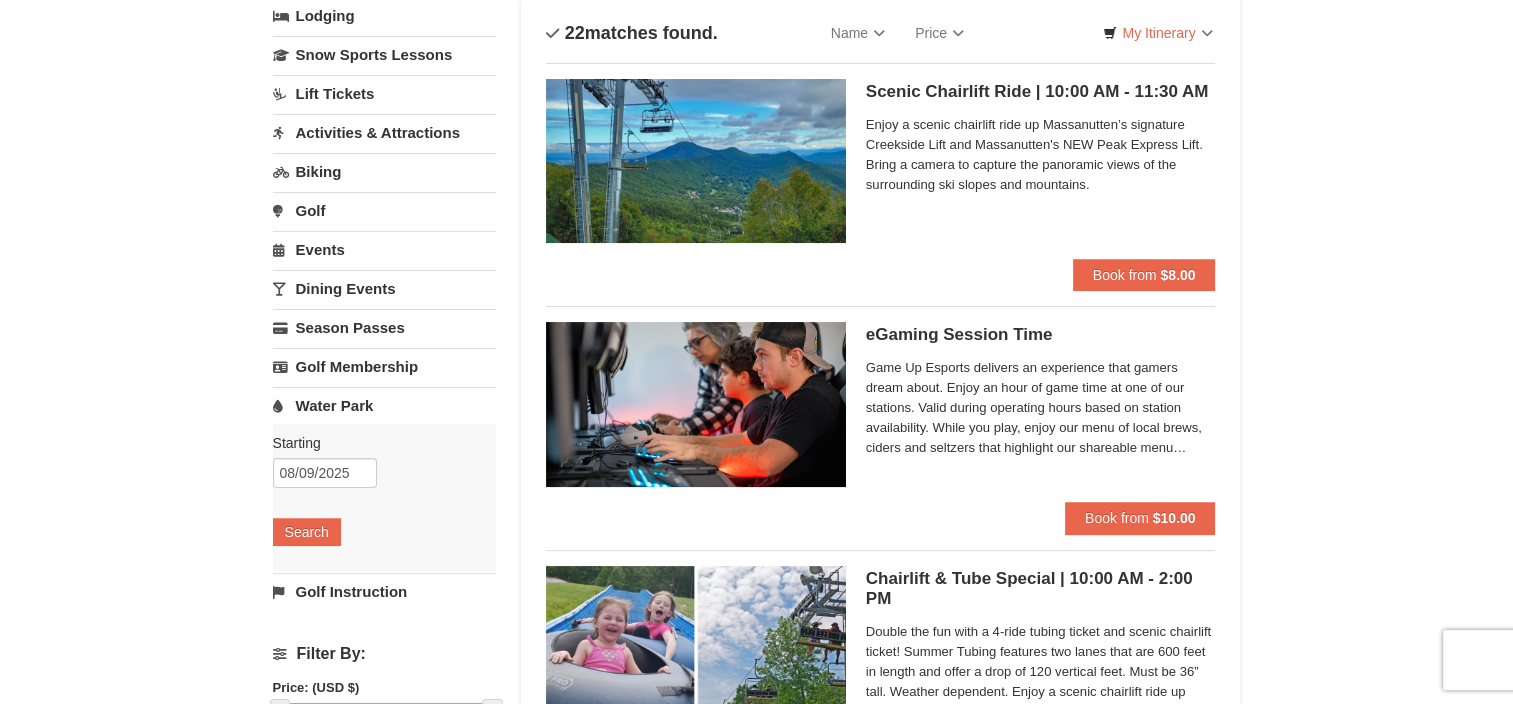 scroll, scrollTop: 100, scrollLeft: 0, axis: vertical 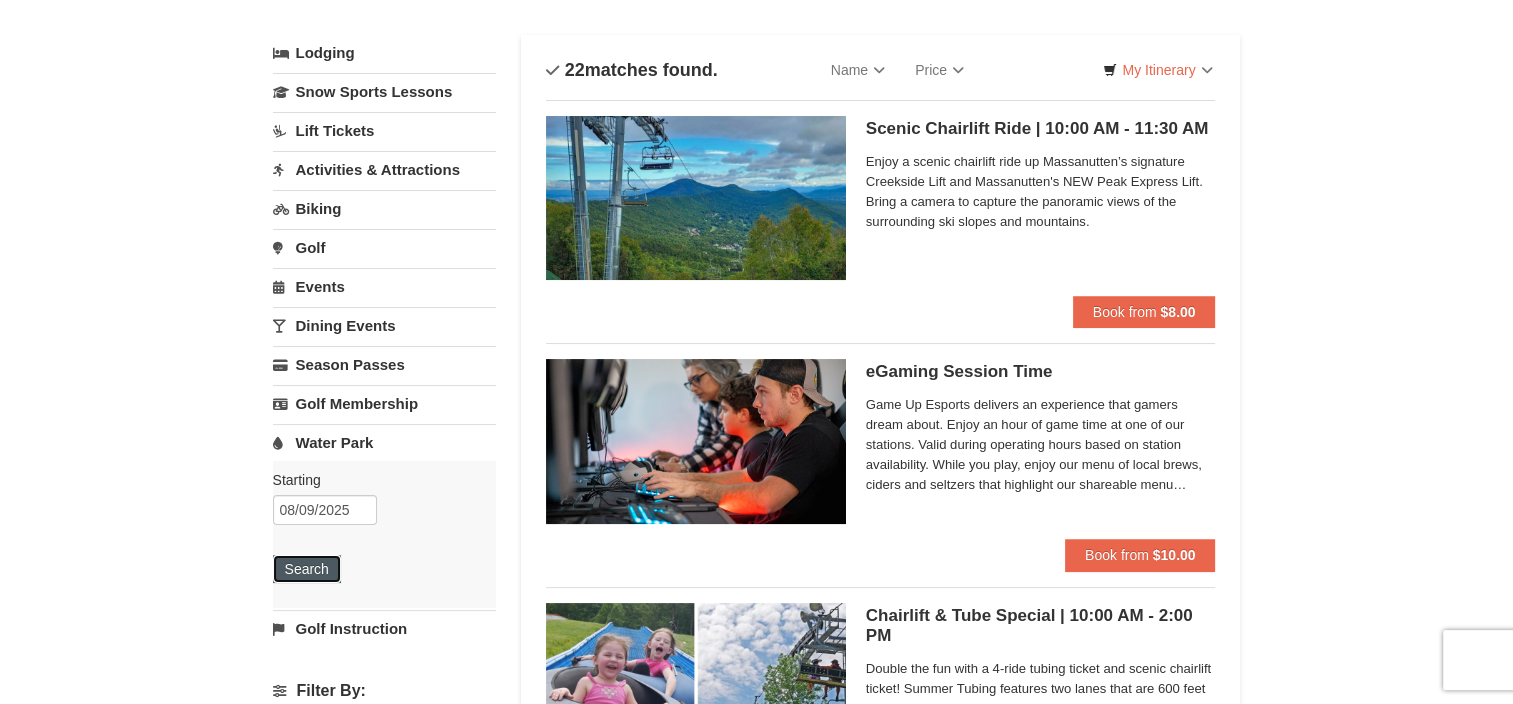 click on "Search" at bounding box center (307, 569) 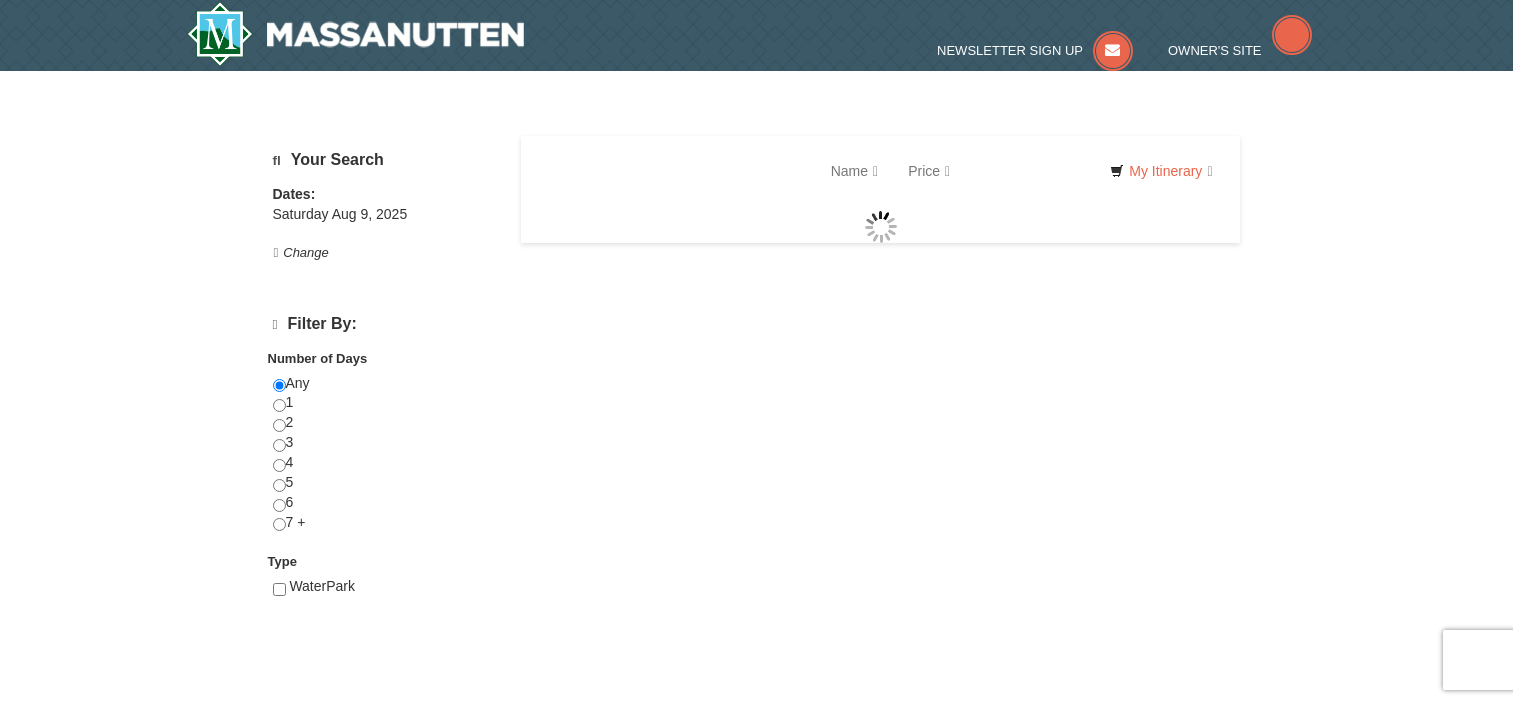 scroll, scrollTop: 0, scrollLeft: 0, axis: both 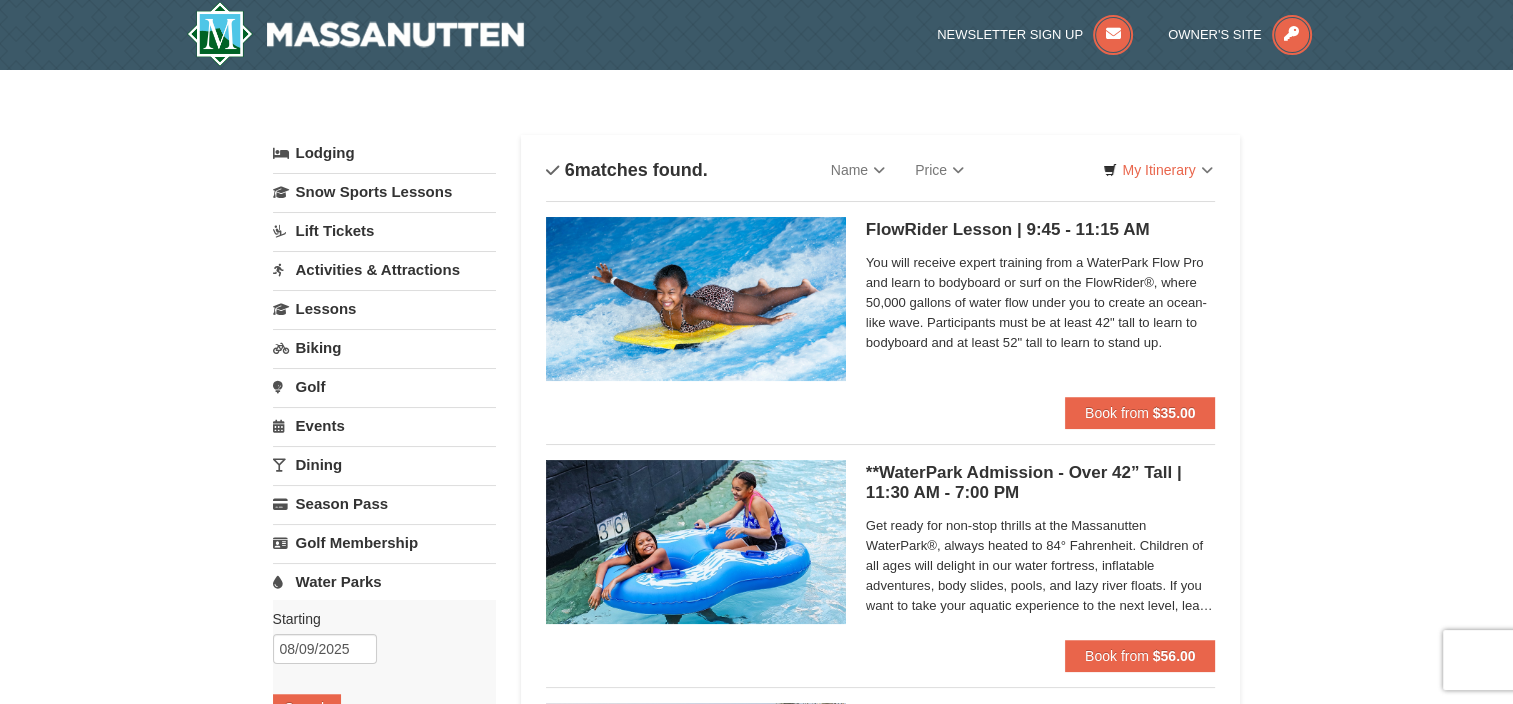 select on "8" 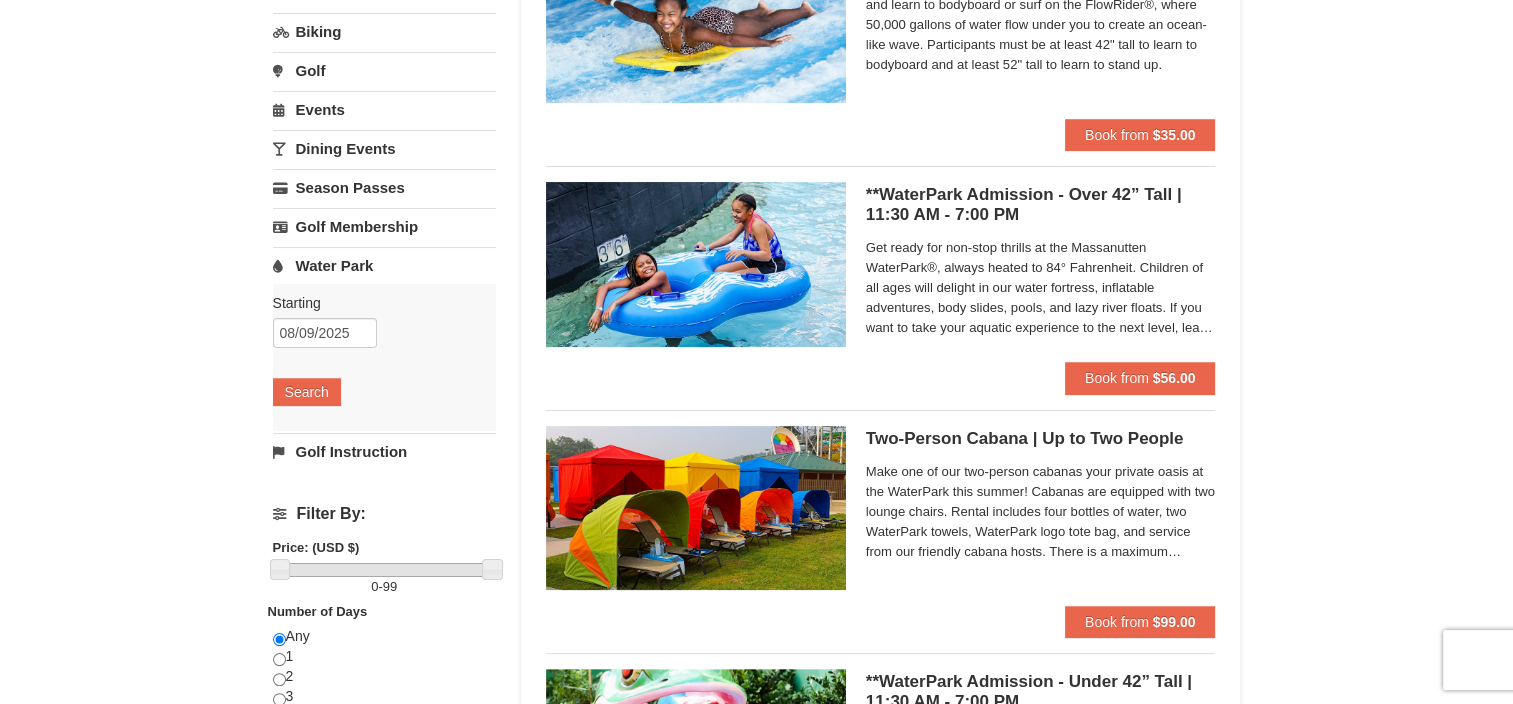 scroll, scrollTop: 300, scrollLeft: 0, axis: vertical 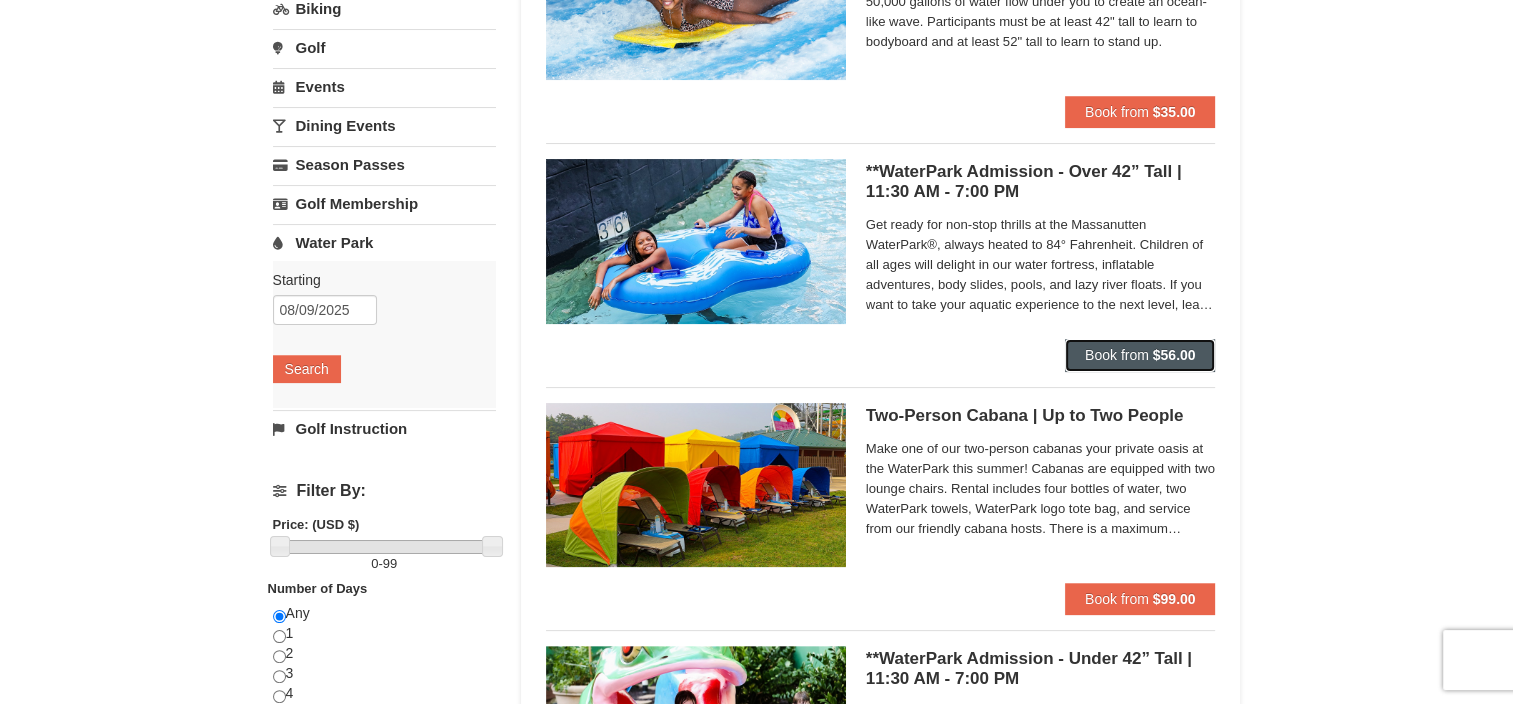 click on "Book from   $56.00" at bounding box center [1140, 355] 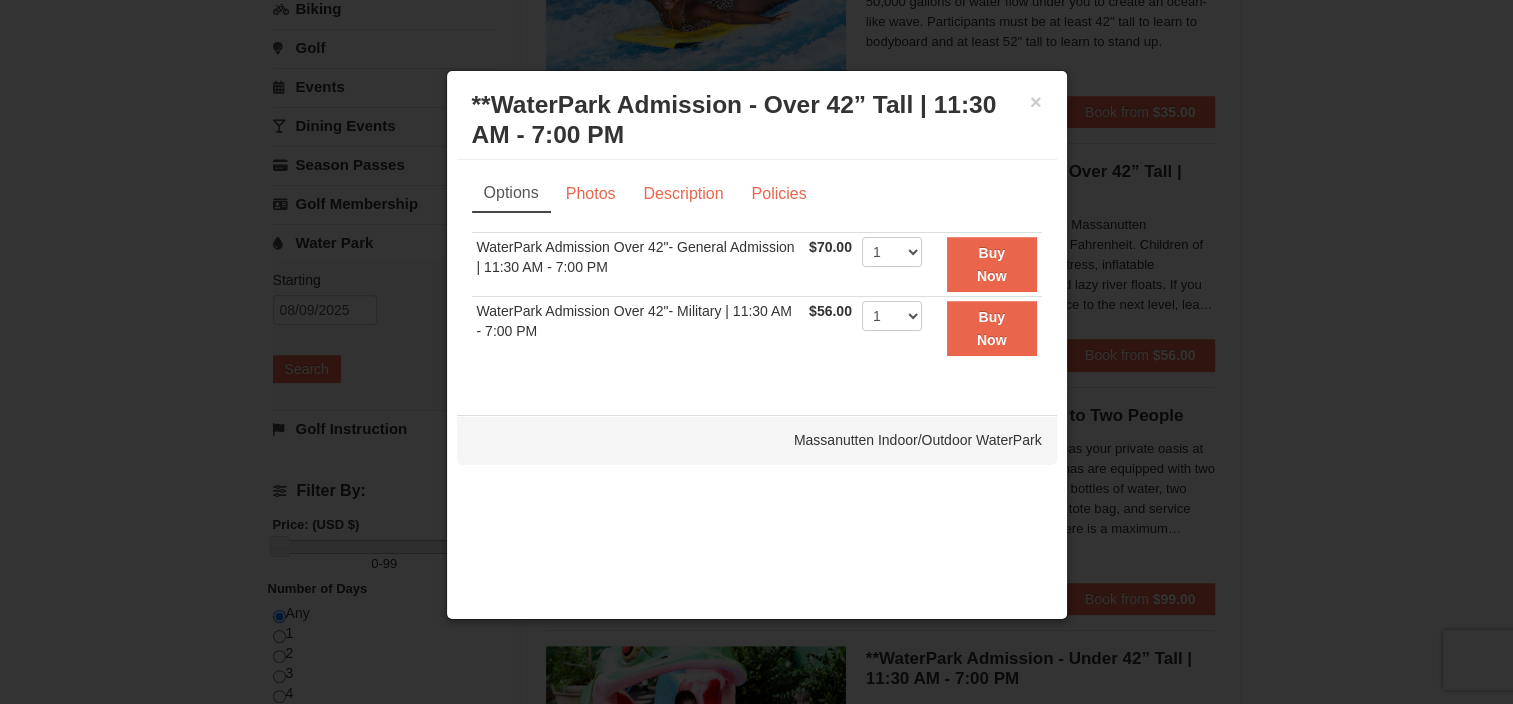 click at bounding box center [756, 352] 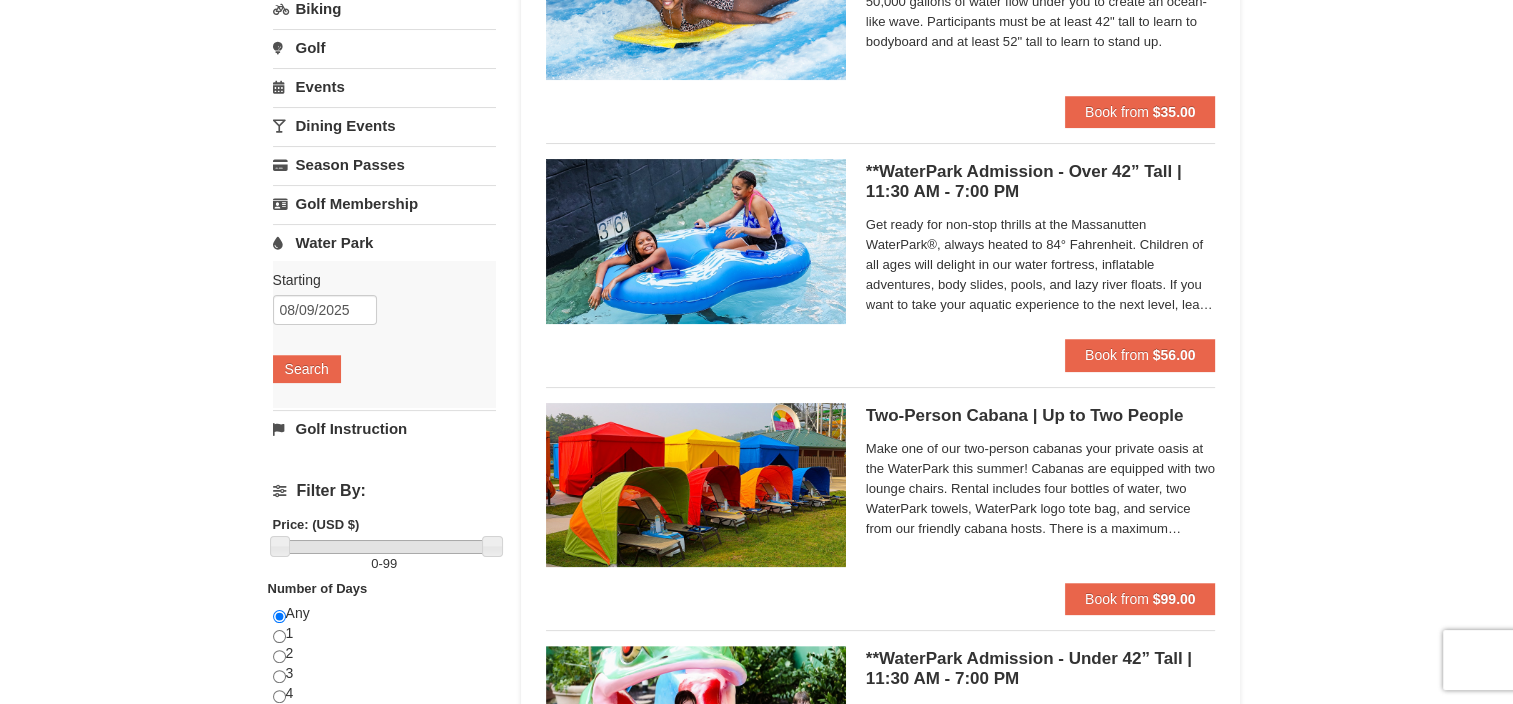 click on "**WaterPark Admission - Over 42” Tall | 11:30 AM - 7:00 PM  Massanutten Indoor/Outdoor WaterPark" at bounding box center (1041, 182) 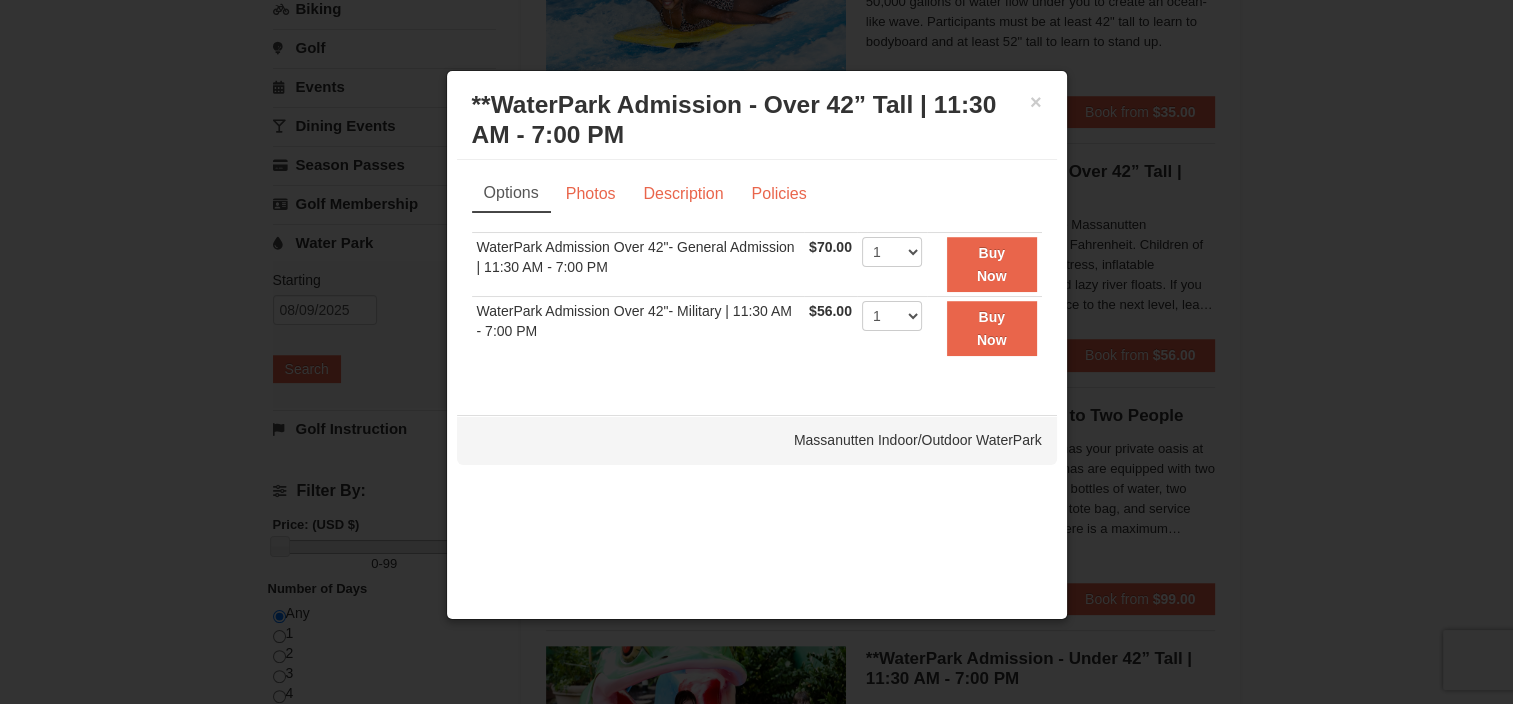 click on "×
**WaterPark Admission - Over 42” Tall | 11:30 AM - 7:00 PM  Massanutten Indoor/Outdoor WaterPark" at bounding box center (757, 120) 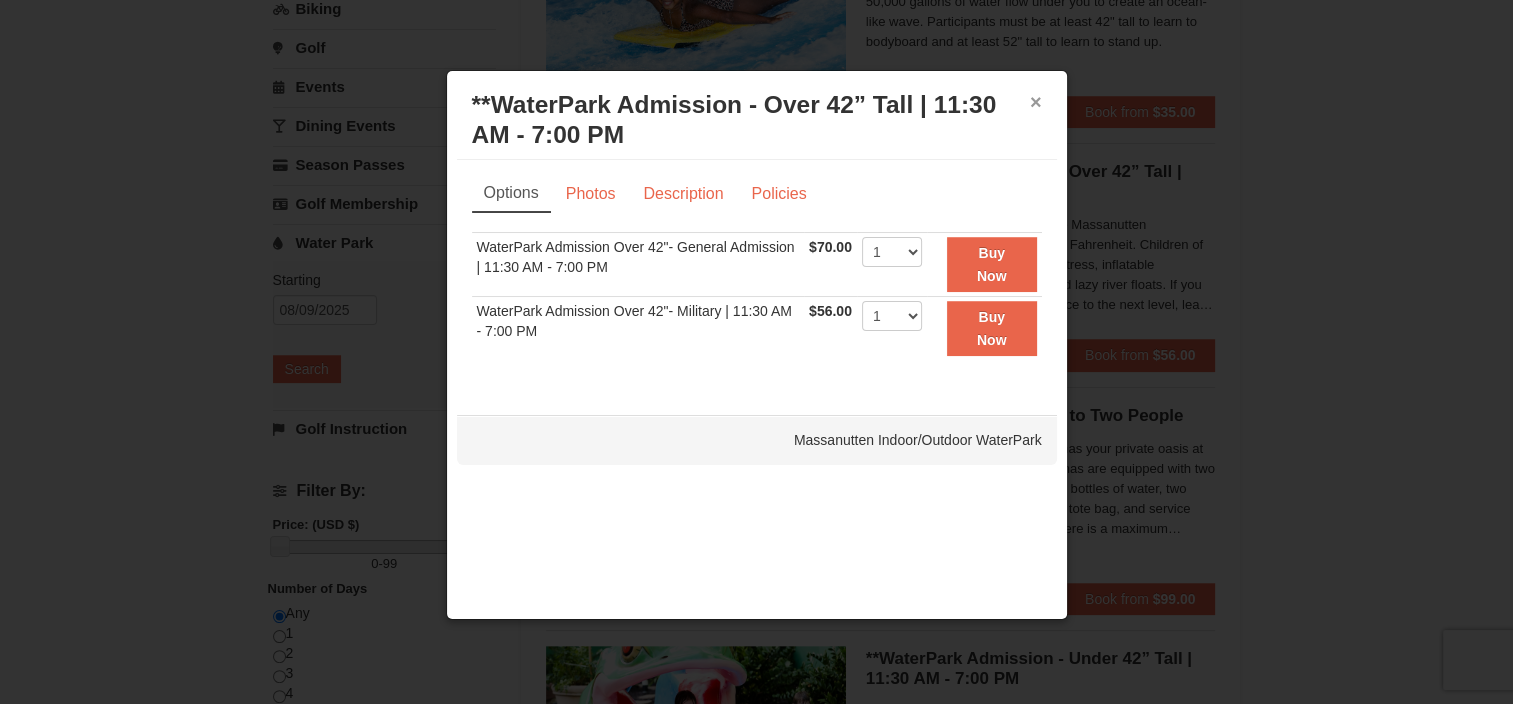 click on "×
**WaterPark Admission - Over 42” Tall | 11:30 AM - 7:00 PM  Massanutten Indoor/Outdoor WaterPark" at bounding box center (757, 120) 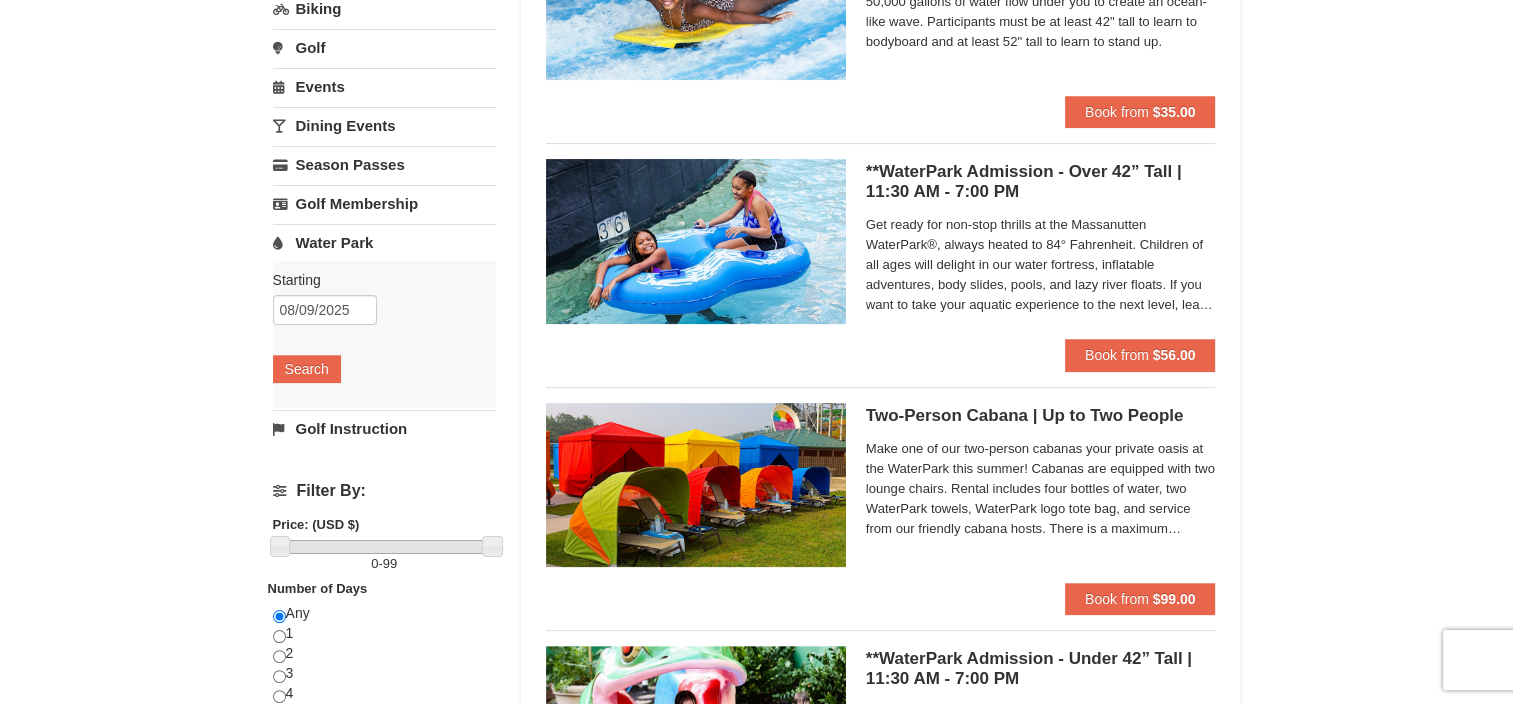 click on "Get ready for non-stop thrills at the Massanutten WaterPark®, always heated to 84° Fahrenheit. Children of all ages will delight in our water fortress, inflatable adventures, body slides, pools, and lazy river floats. If you want to take your aquatic experience to the next level, learn how to surf on our FlowRider® Endless Wave. No matter what adventure you choose, you’ll be sure to meet new friends along the way! Don't forget to bring a towel." at bounding box center [1041, 265] 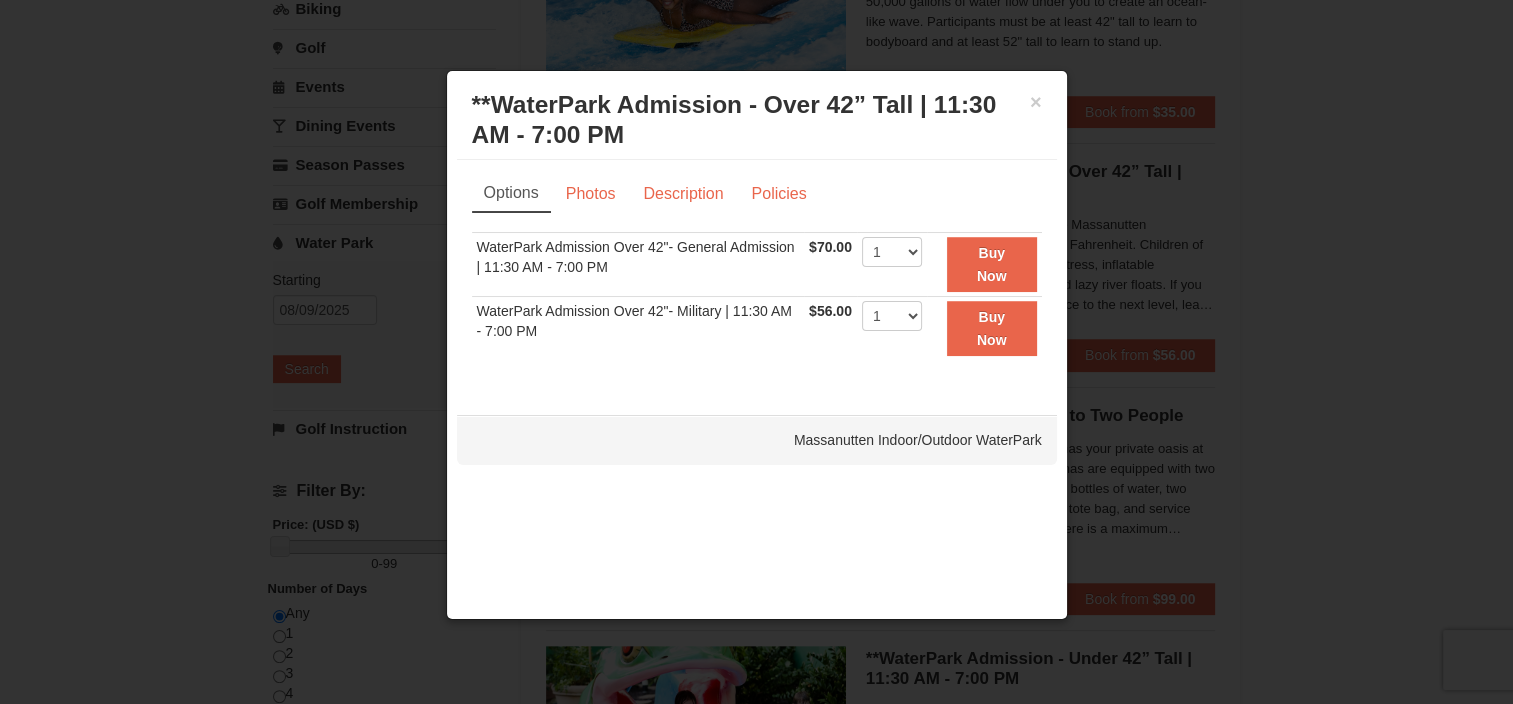 click on "×
**WaterPark Admission - Over 42” Tall | 11:30 AM - 7:00 PM  Massanutten Indoor/Outdoor WaterPark" at bounding box center [757, 120] 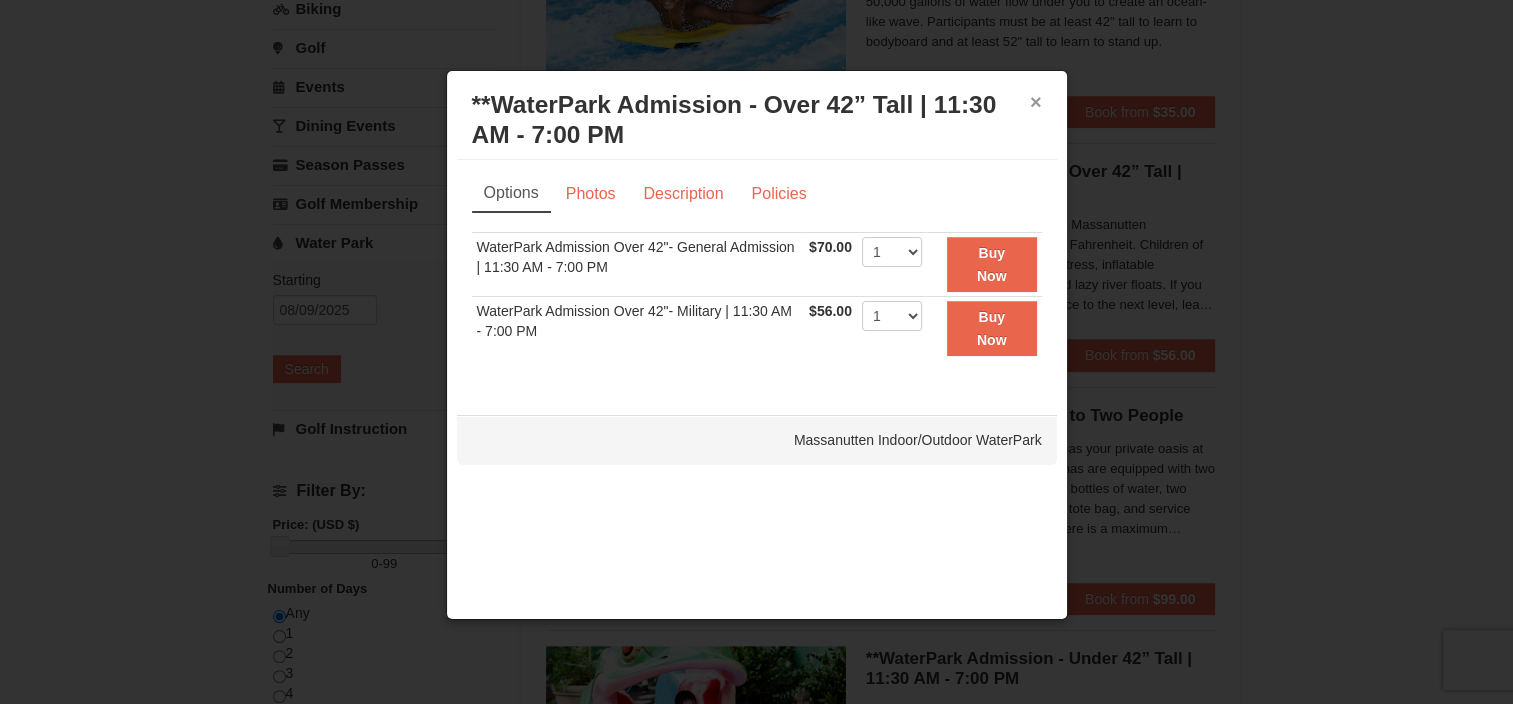 drag, startPoint x: 1020, startPoint y: 103, endPoint x: 1039, endPoint y: 100, distance: 19.235384 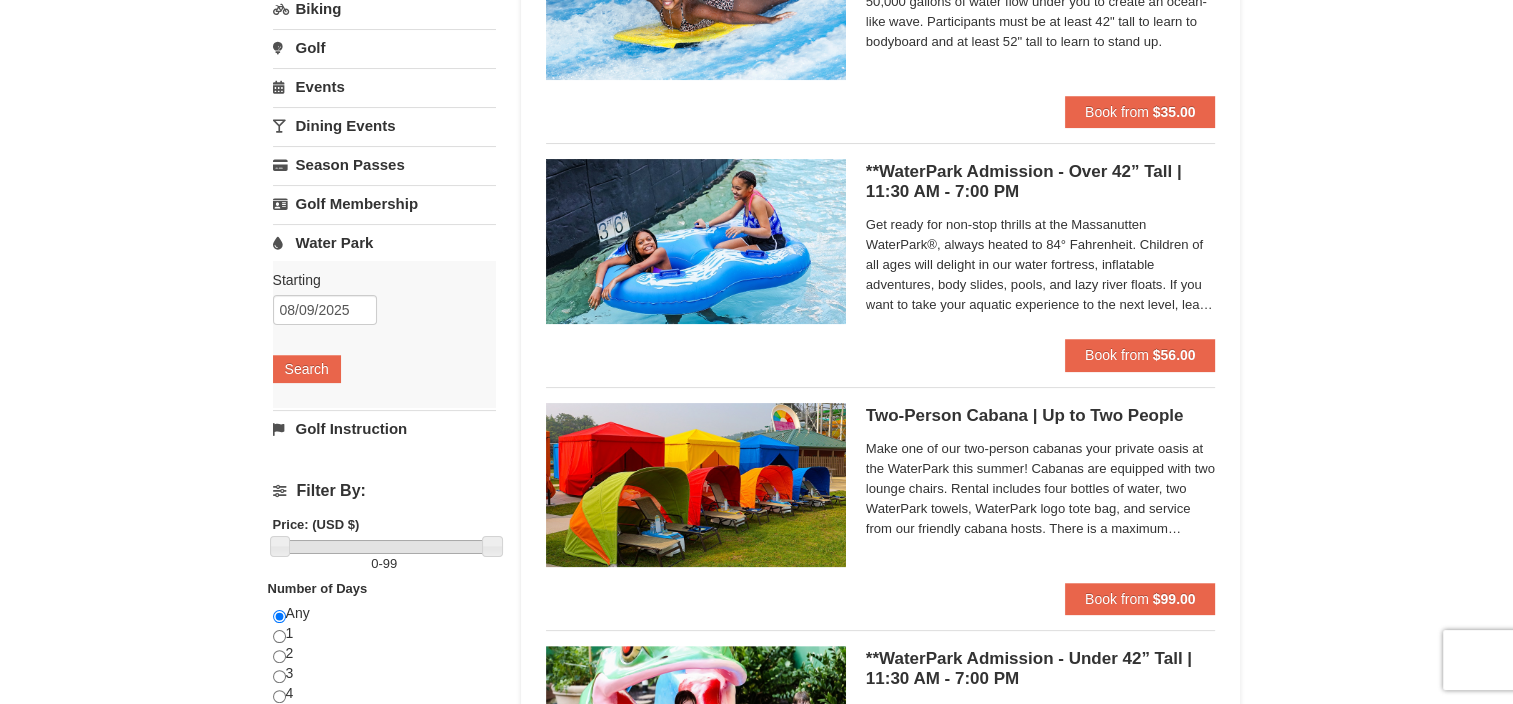 click at bounding box center [696, 241] 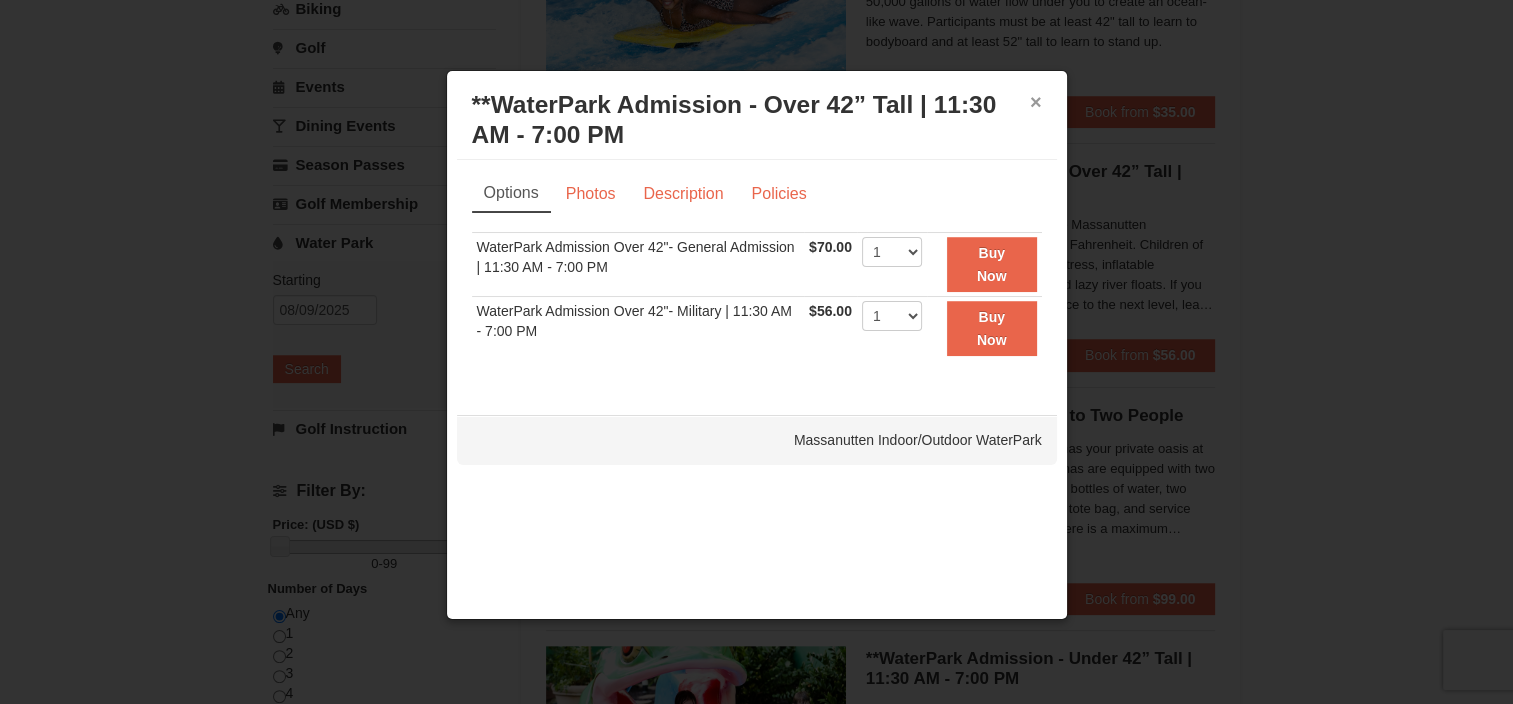 click on "×
**WaterPark Admission - Over 42” Tall | 11:30 AM - 7:00 PM  Massanutten Indoor/Outdoor WaterPark" at bounding box center [757, 120] 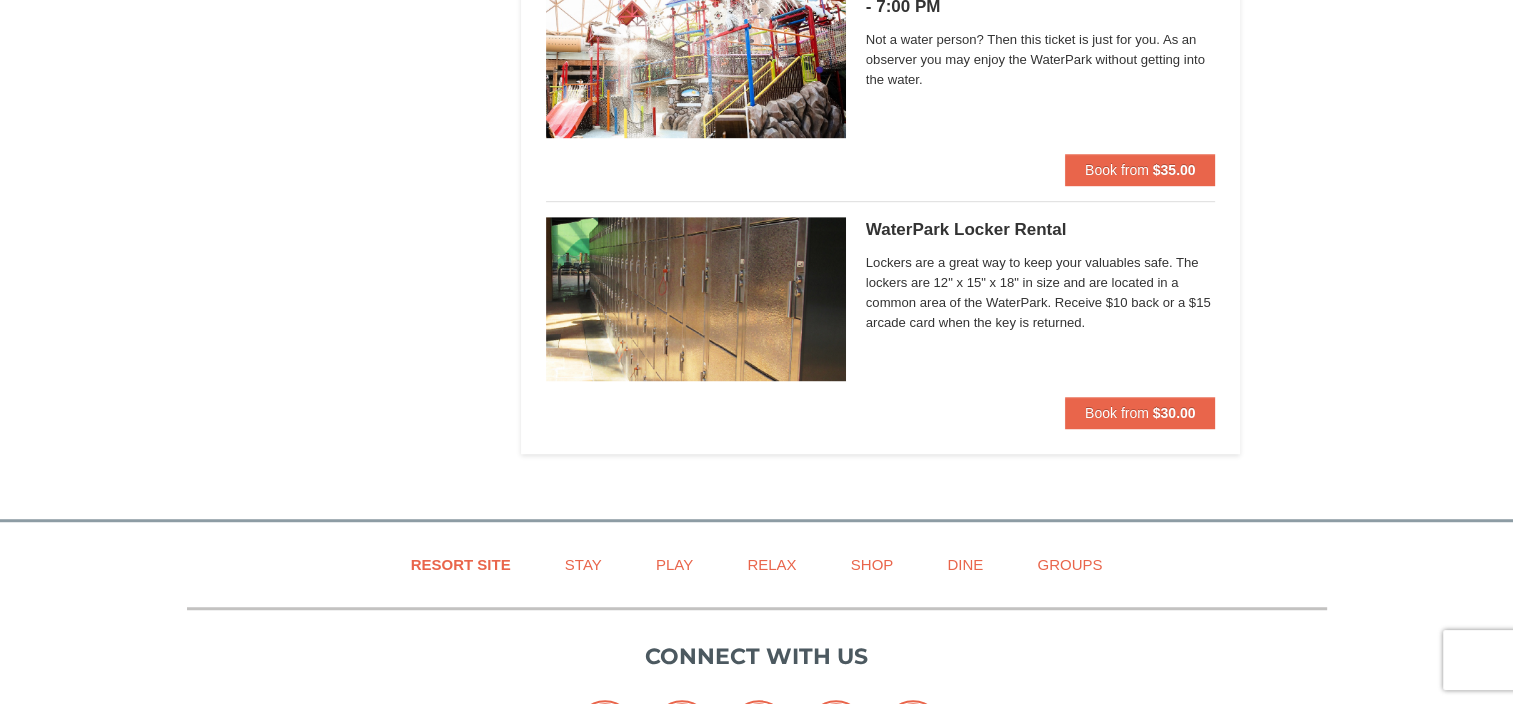 scroll, scrollTop: 1100, scrollLeft: 0, axis: vertical 